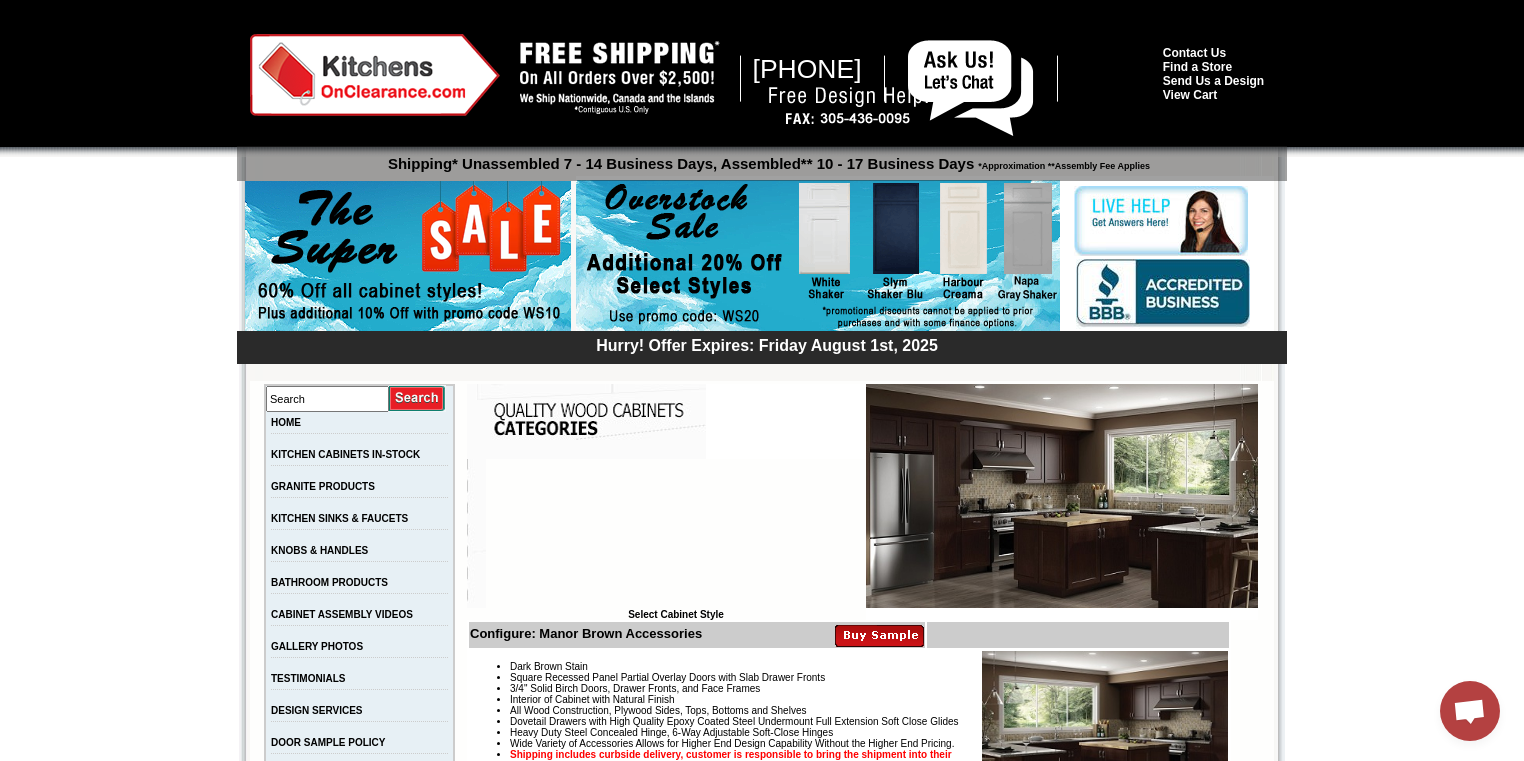 scroll, scrollTop: 4000, scrollLeft: 0, axis: vertical 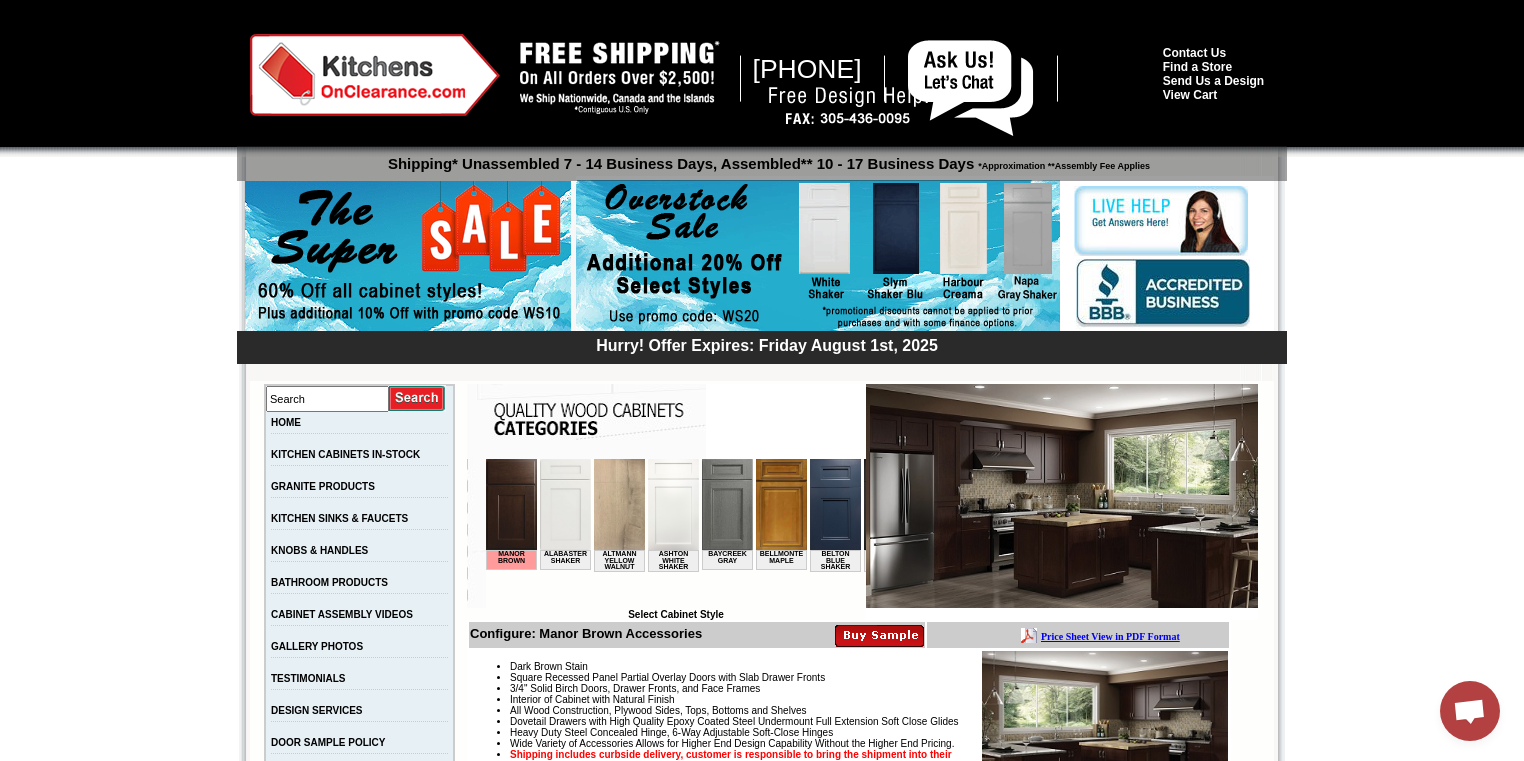 click at bounding box center [511, 504] 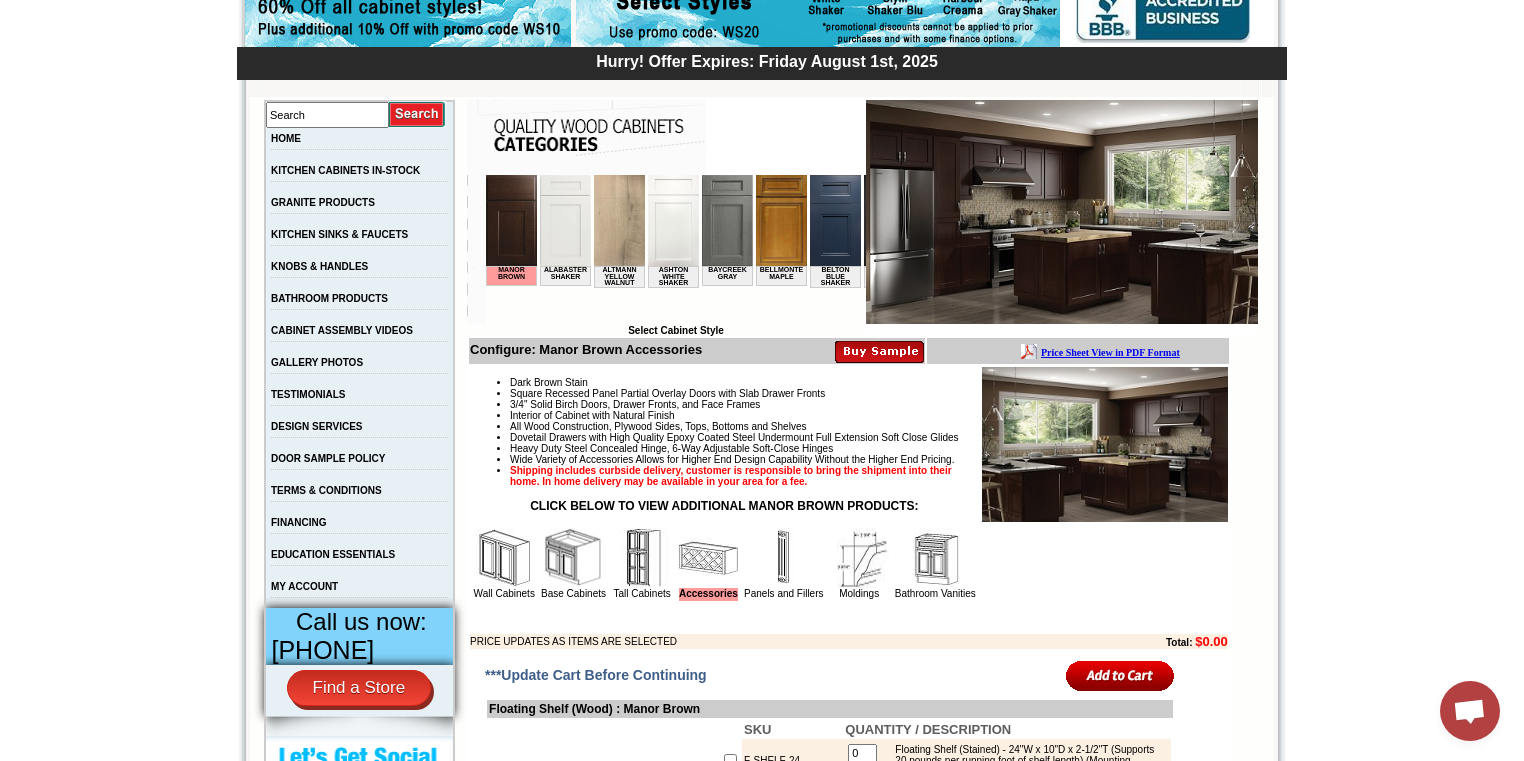 scroll, scrollTop: 480, scrollLeft: 0, axis: vertical 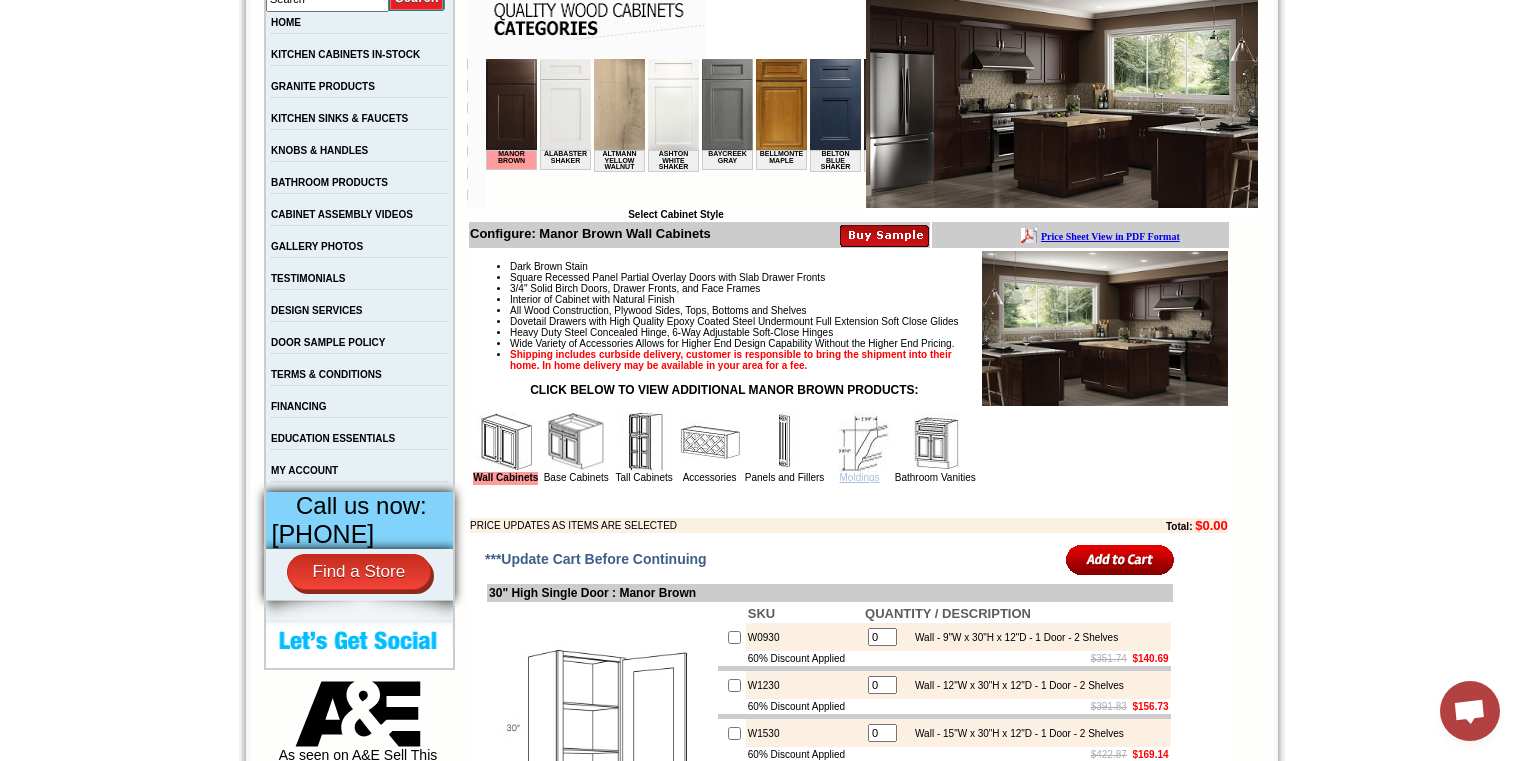 click on "Moldings" at bounding box center (860, 477) 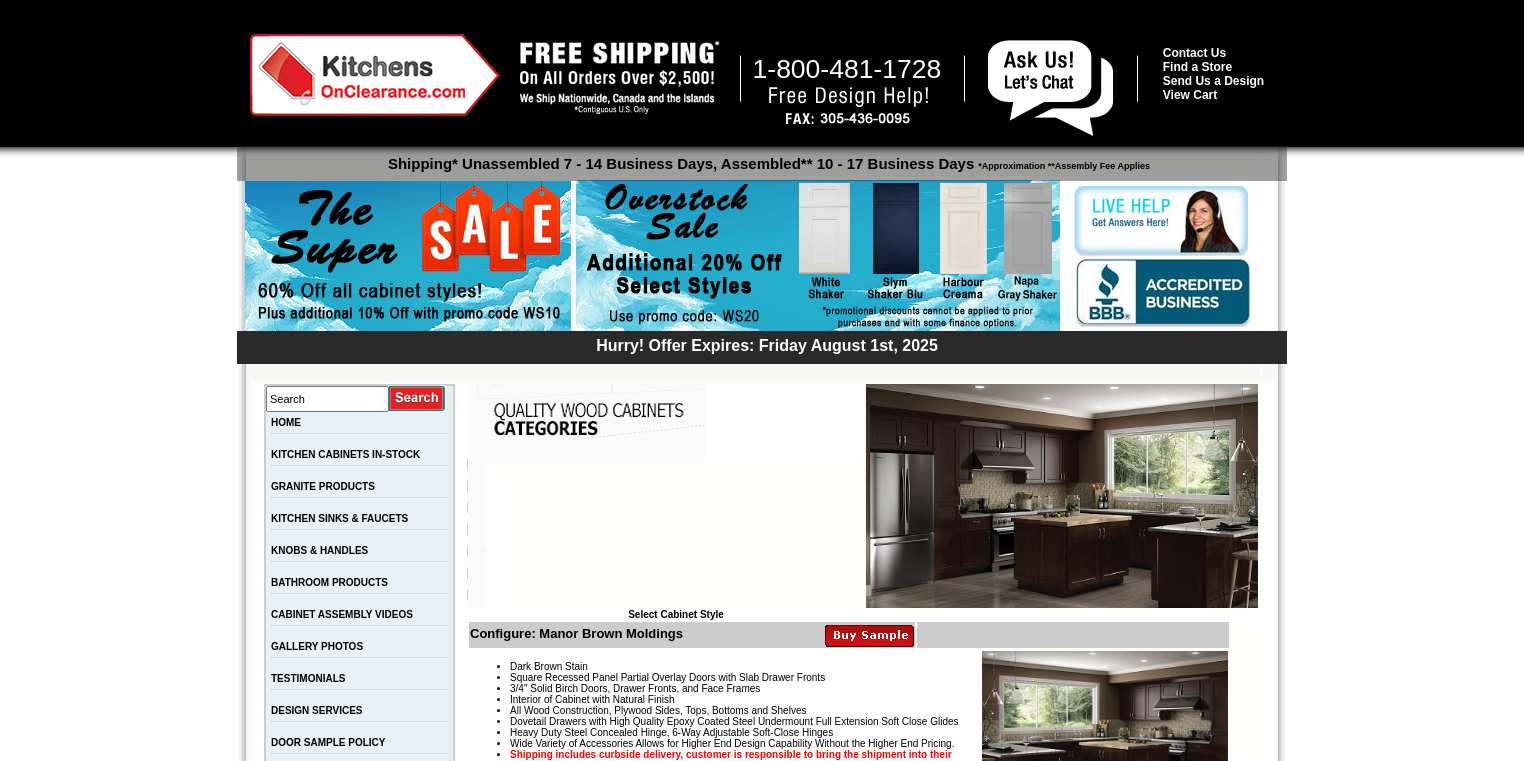 scroll, scrollTop: 0, scrollLeft: 0, axis: both 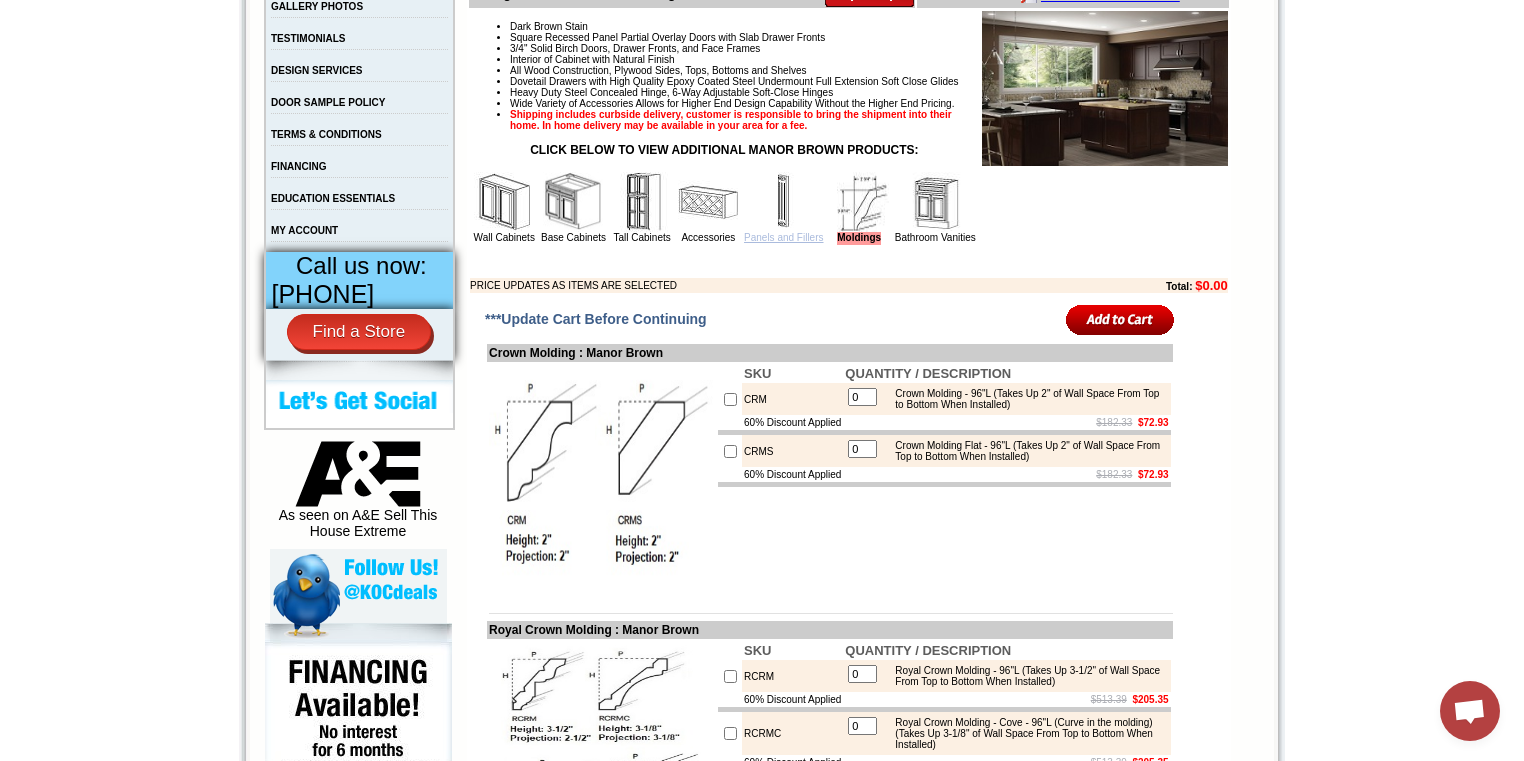 click on "Panels and Fillers" at bounding box center [783, 237] 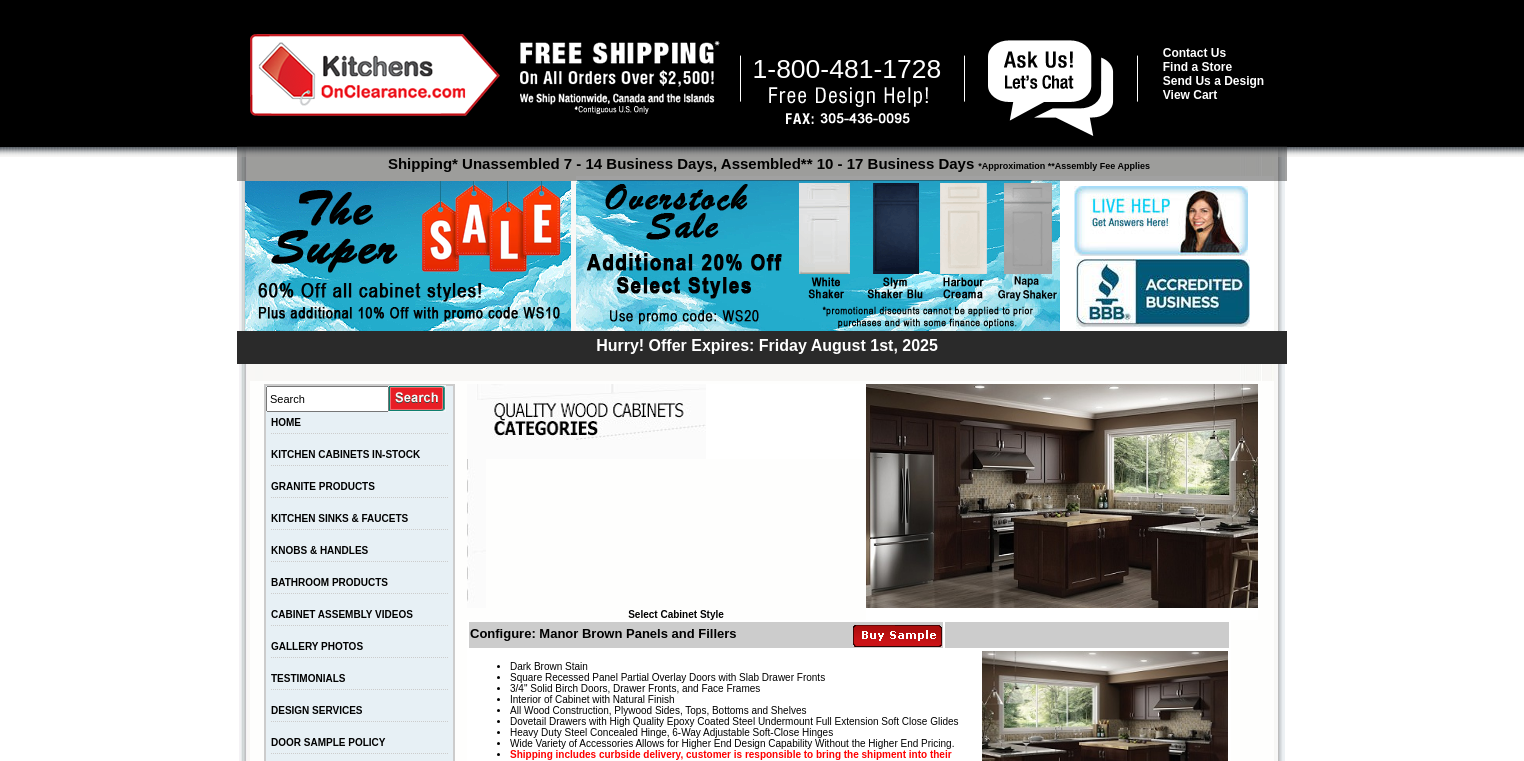 scroll, scrollTop: 0, scrollLeft: 0, axis: both 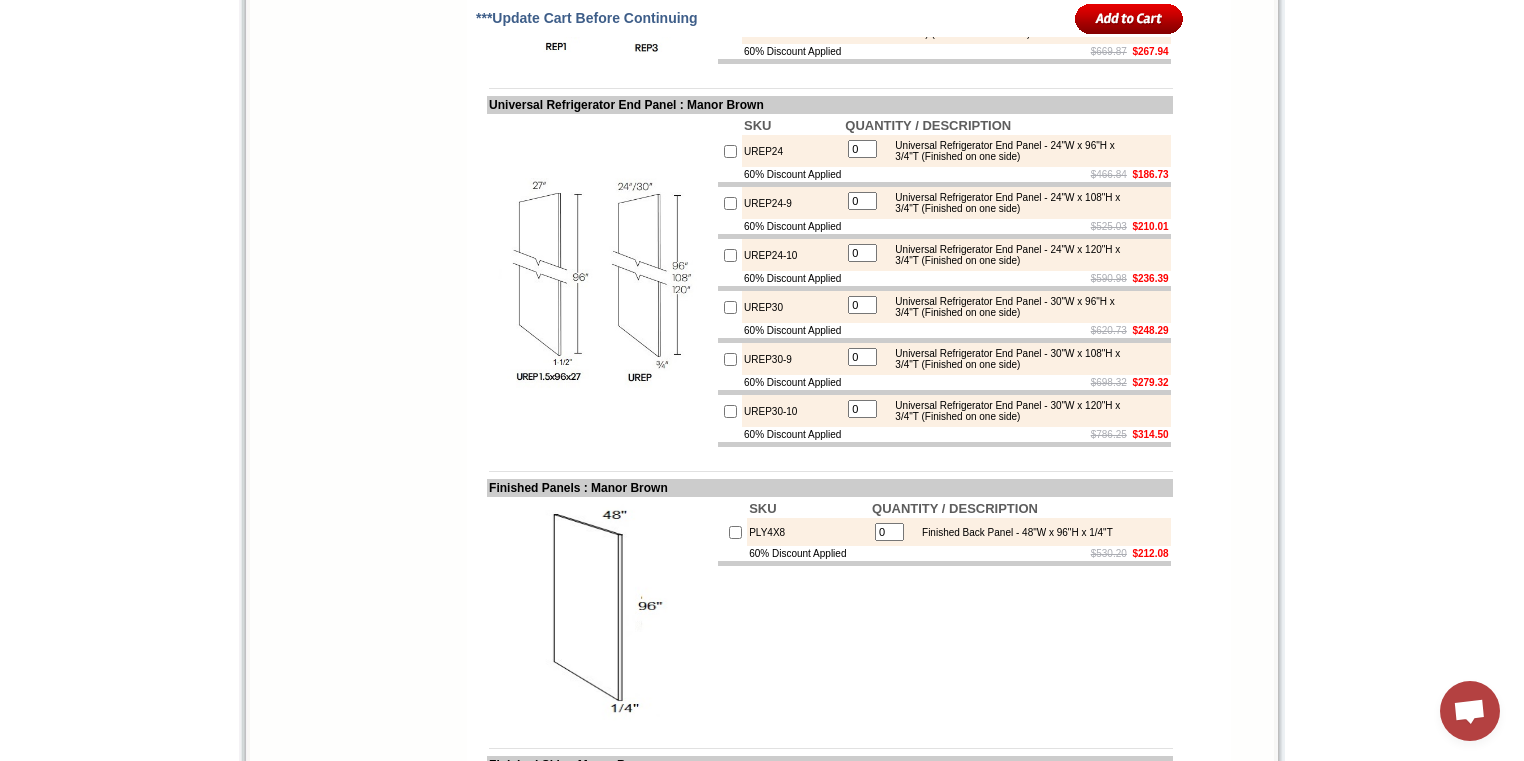 click at bounding box center (601, 281) 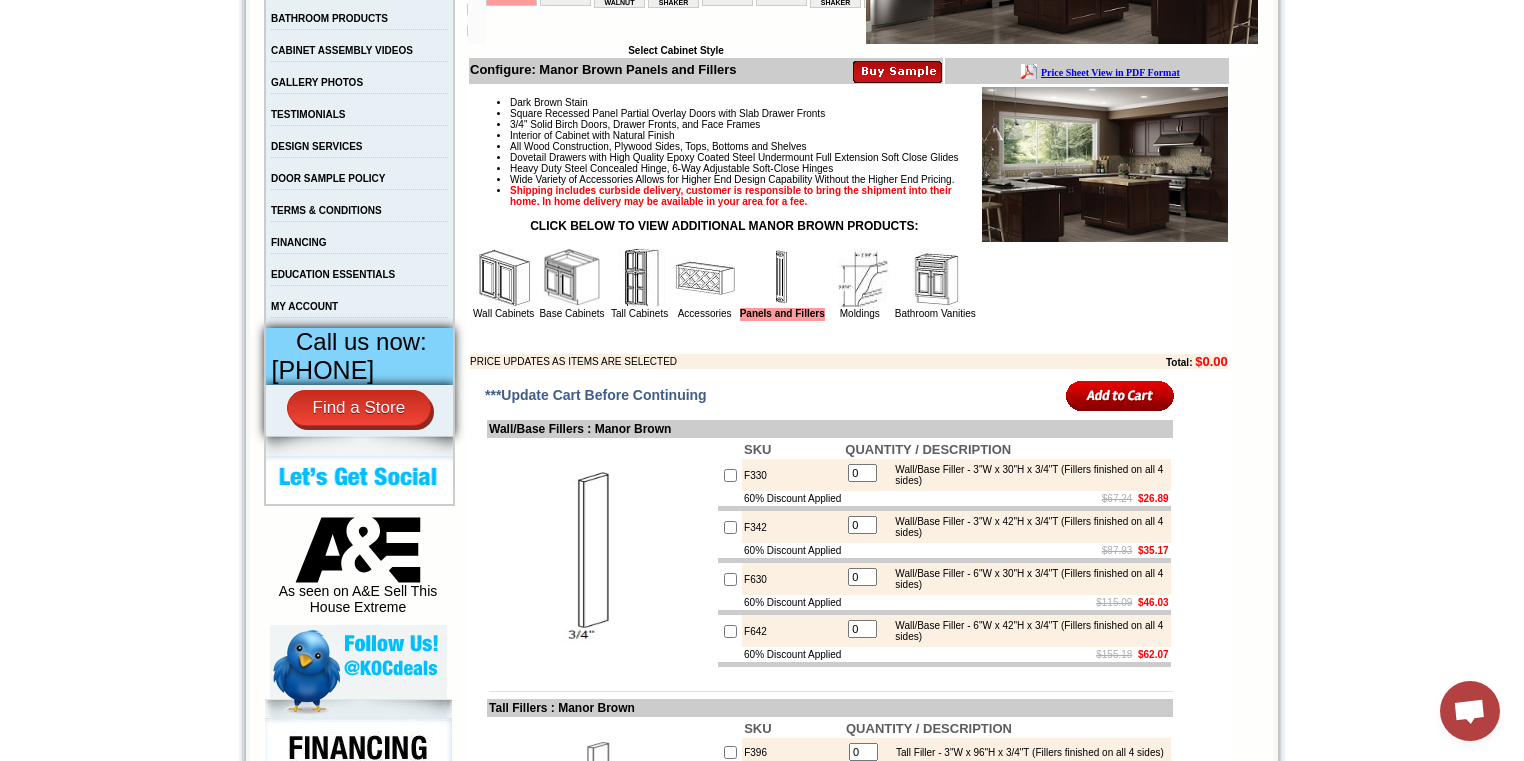 scroll, scrollTop: 560, scrollLeft: 0, axis: vertical 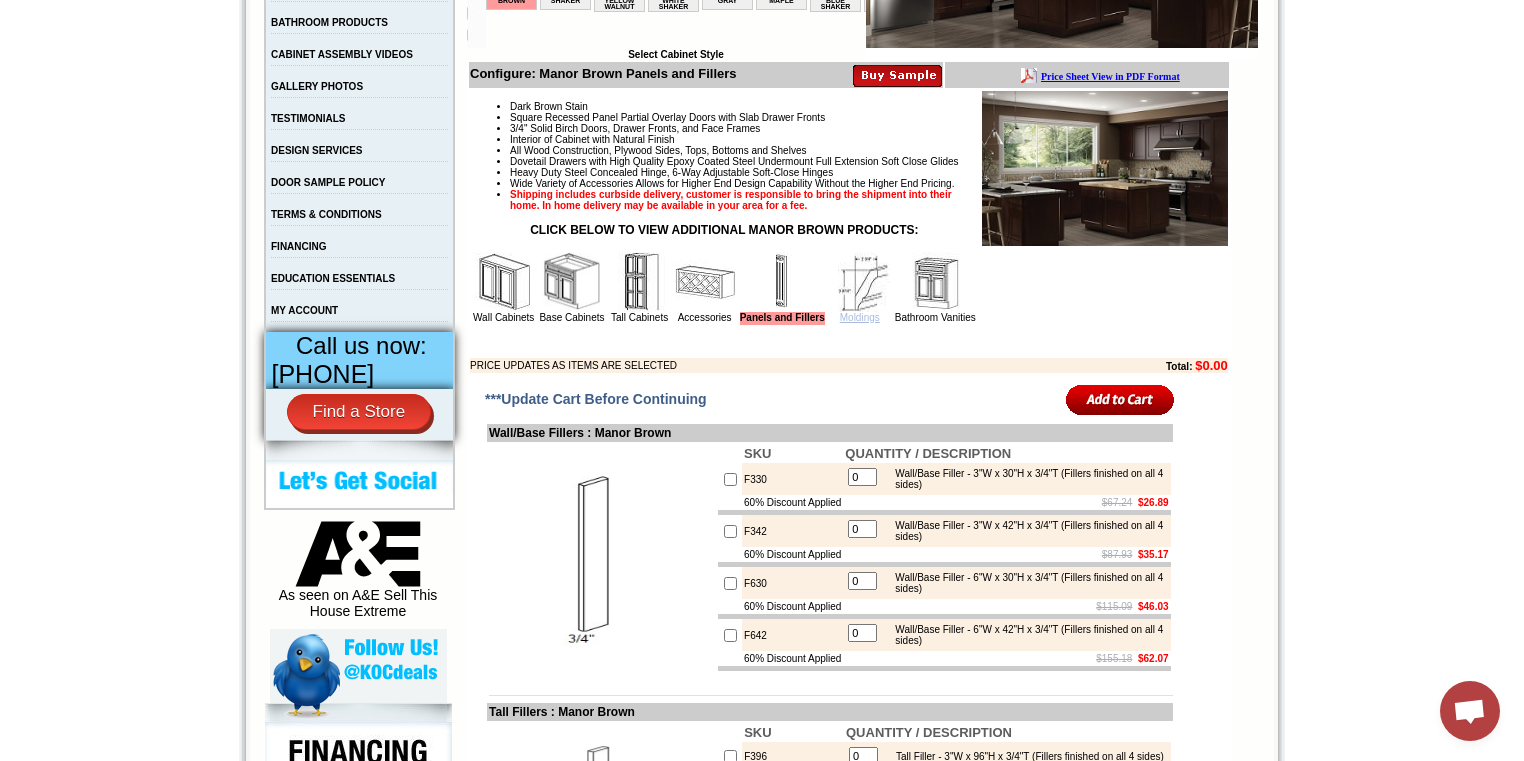 click on "Moldings" at bounding box center [860, 317] 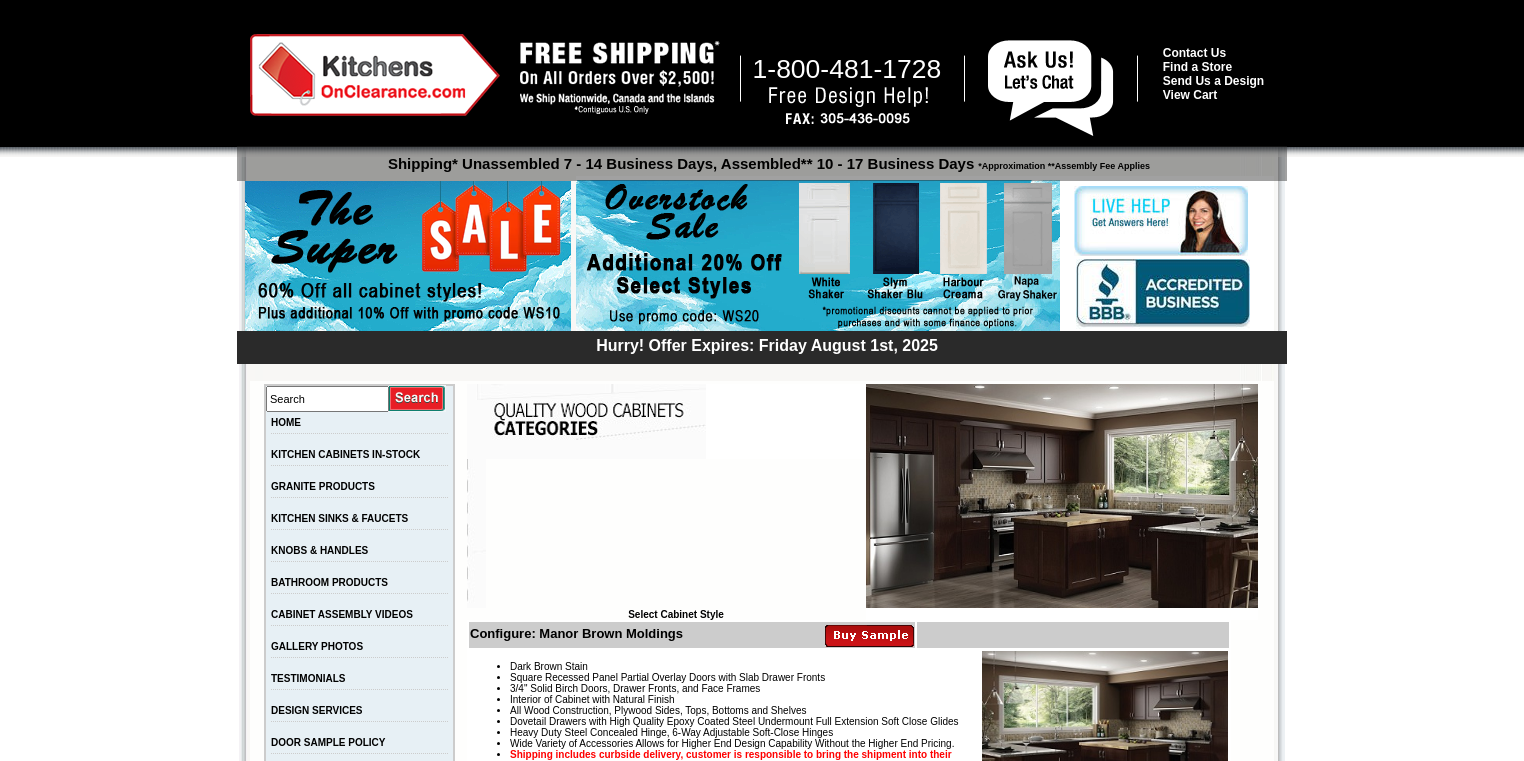scroll, scrollTop: 0, scrollLeft: 0, axis: both 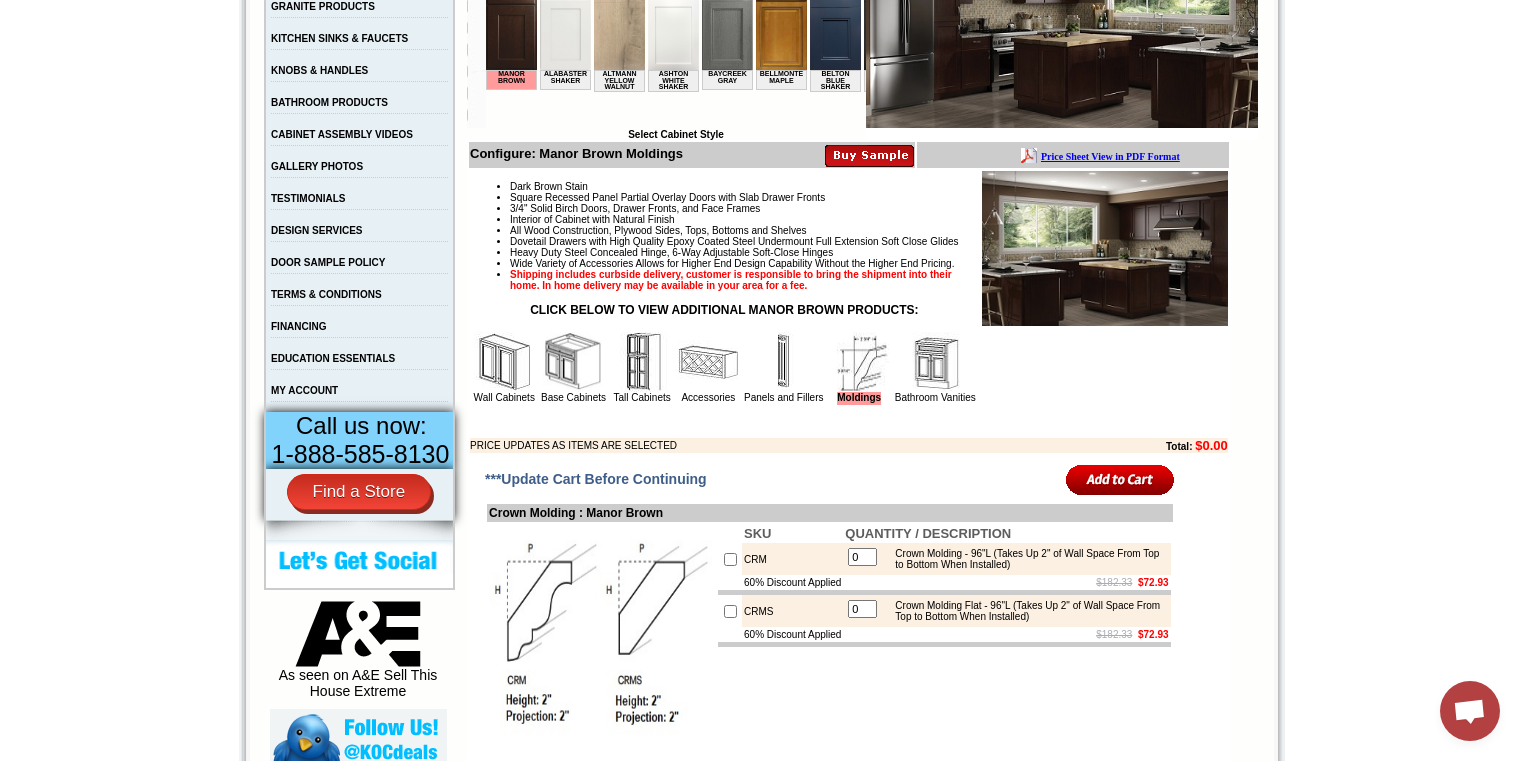 click on "Accessories" at bounding box center [708, 367] 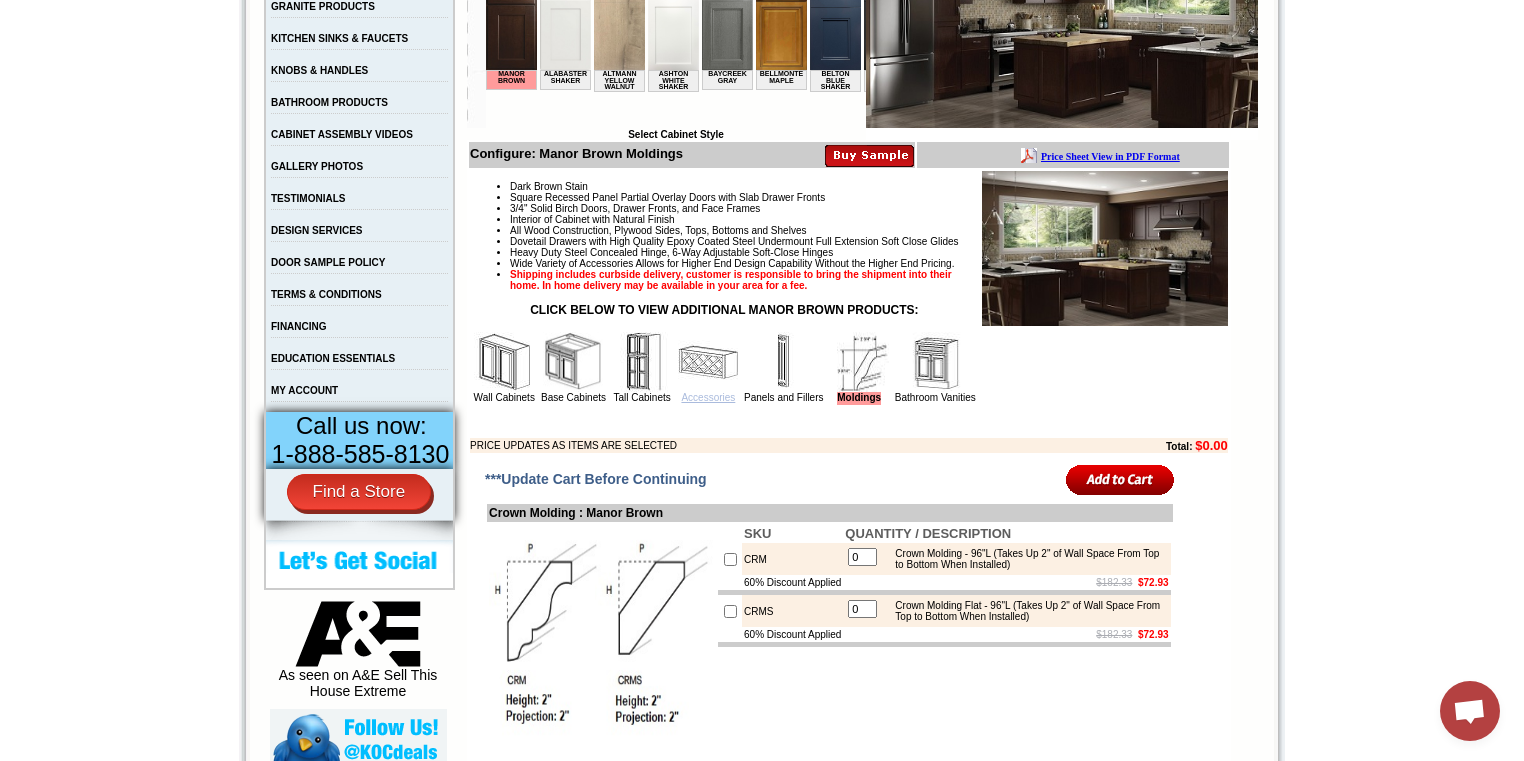 click on "Accessories" at bounding box center (708, 397) 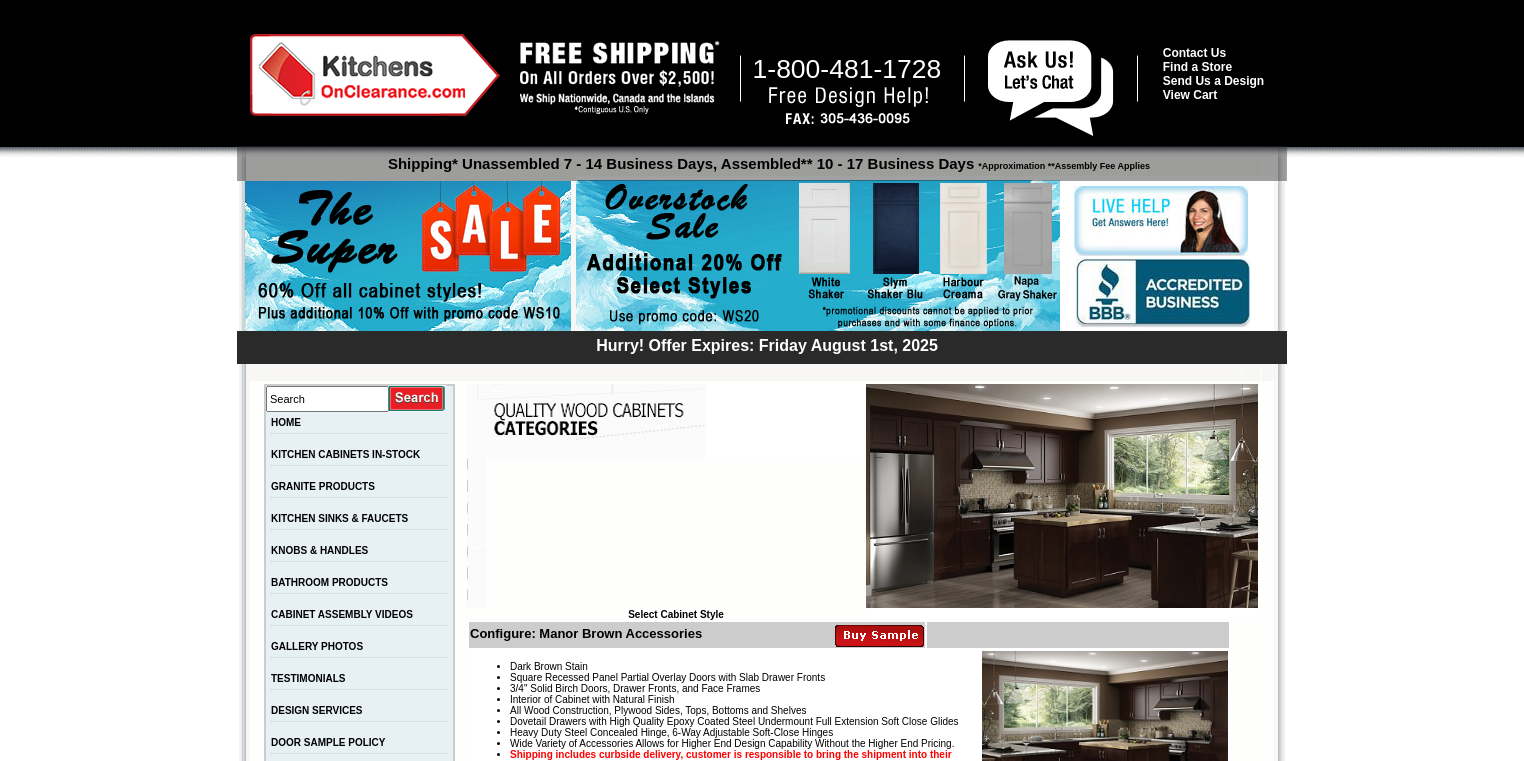 scroll, scrollTop: 0, scrollLeft: 0, axis: both 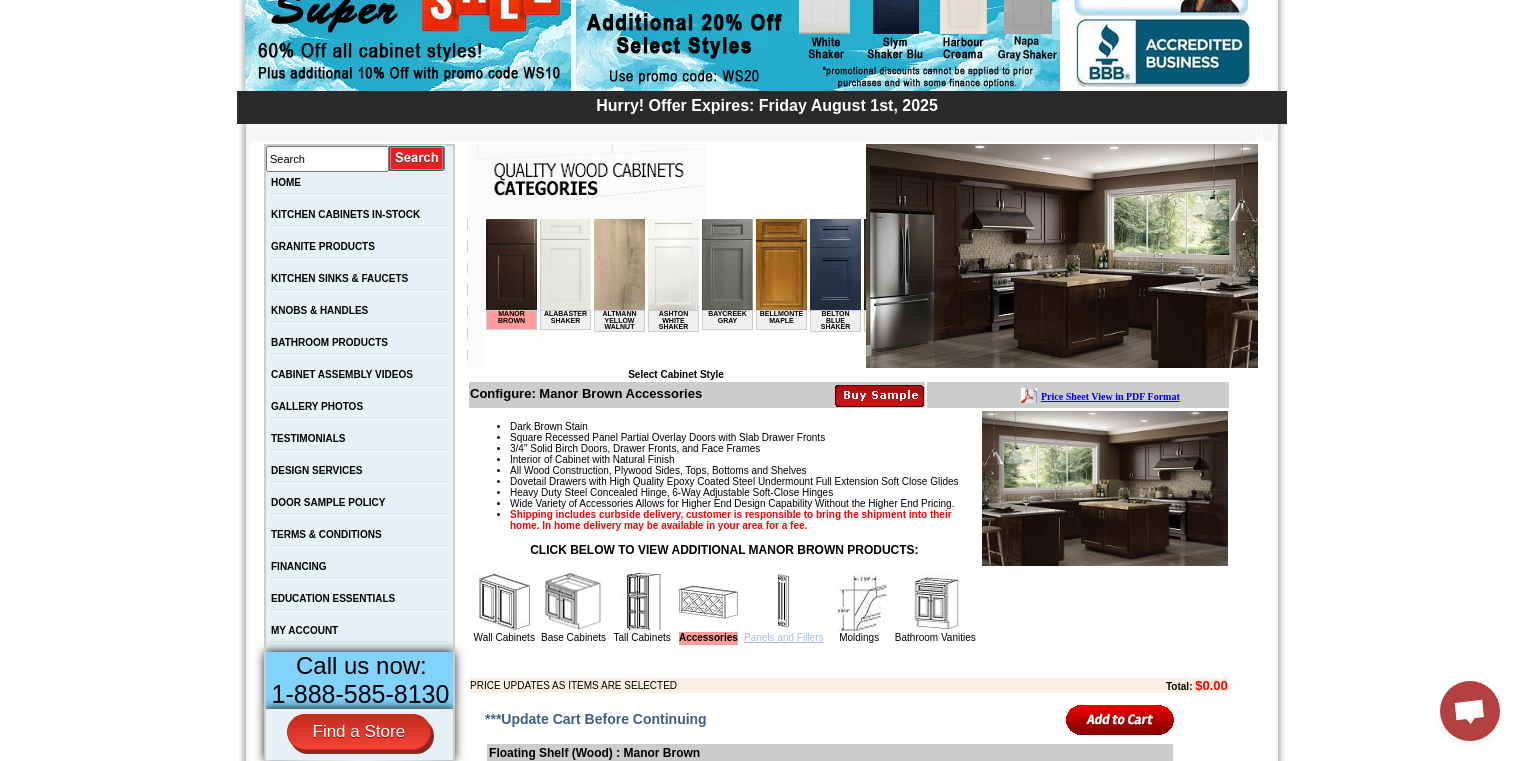 click on "Panels and Fillers" at bounding box center (783, 637) 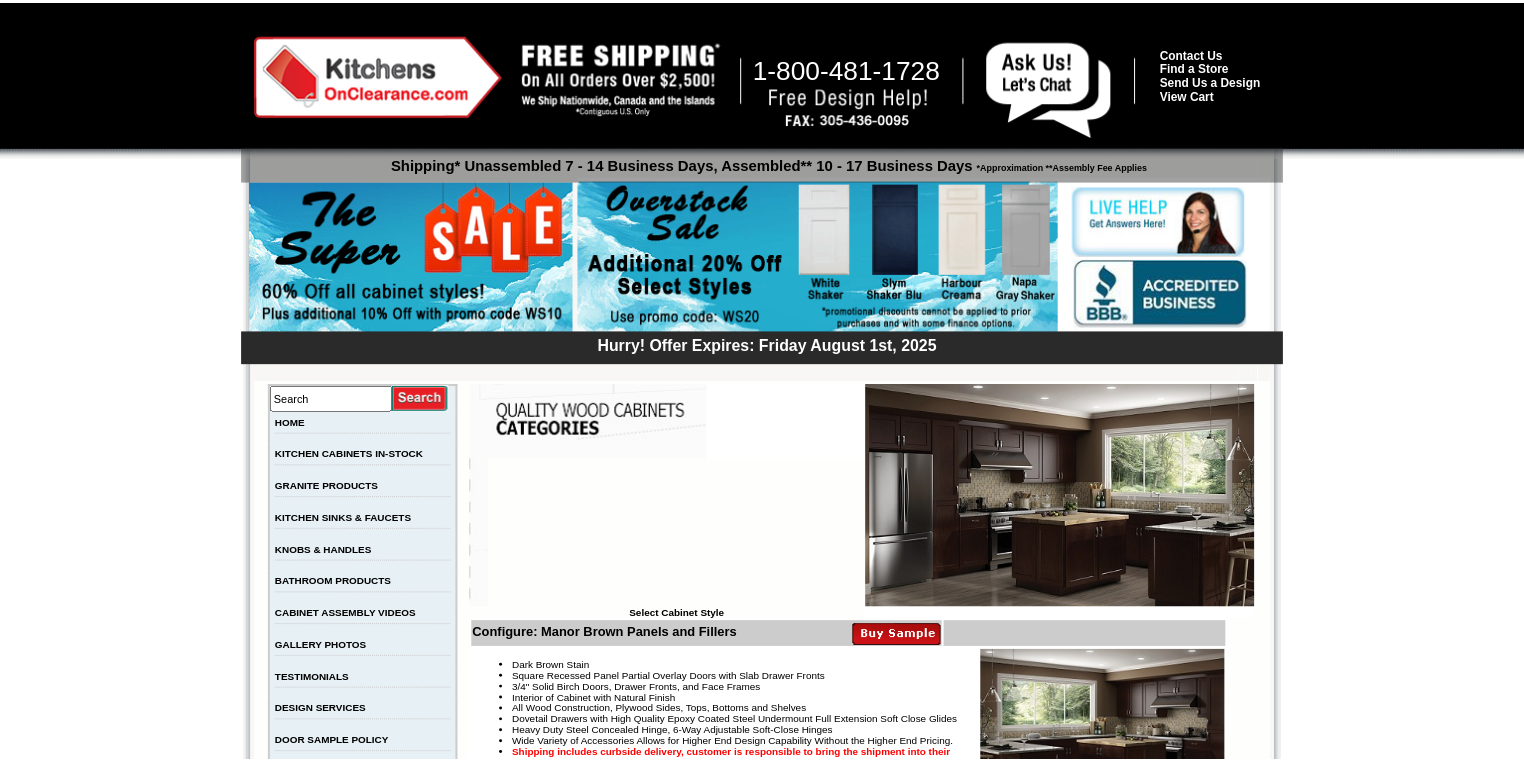 scroll, scrollTop: 0, scrollLeft: 0, axis: both 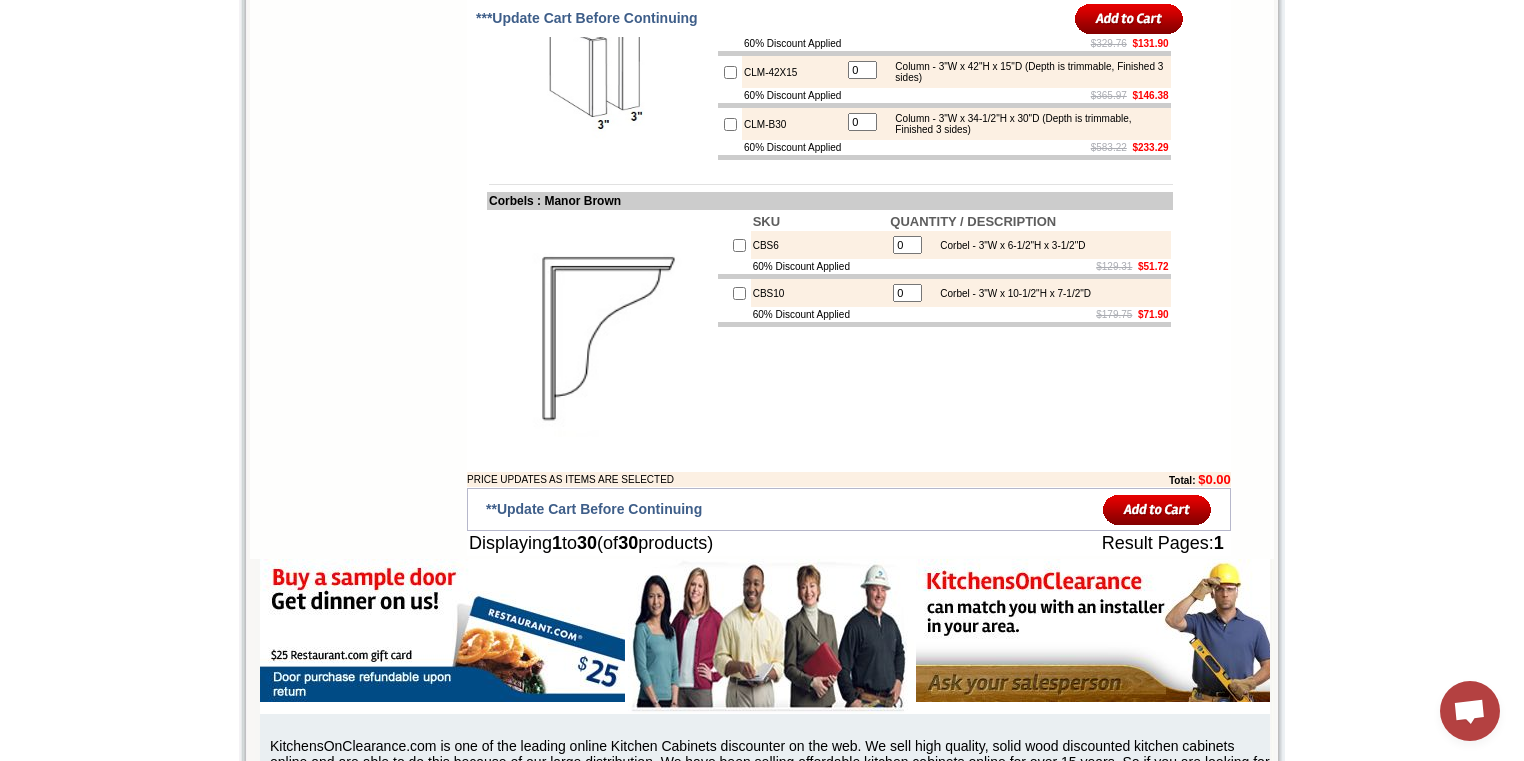 drag, startPoint x: 850, startPoint y: 747, endPoint x: 871, endPoint y: 780, distance: 39.115215 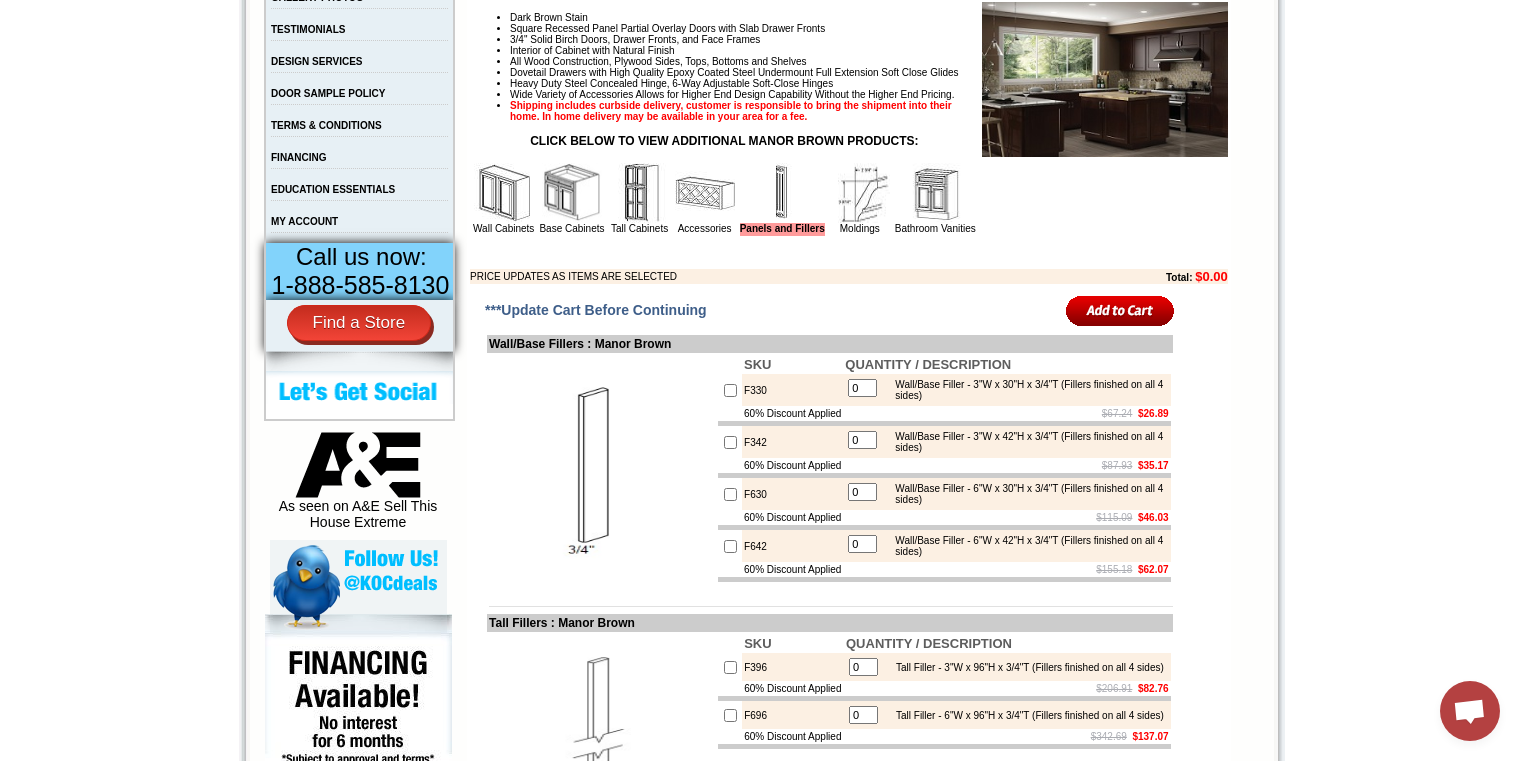 scroll, scrollTop: 240, scrollLeft: 0, axis: vertical 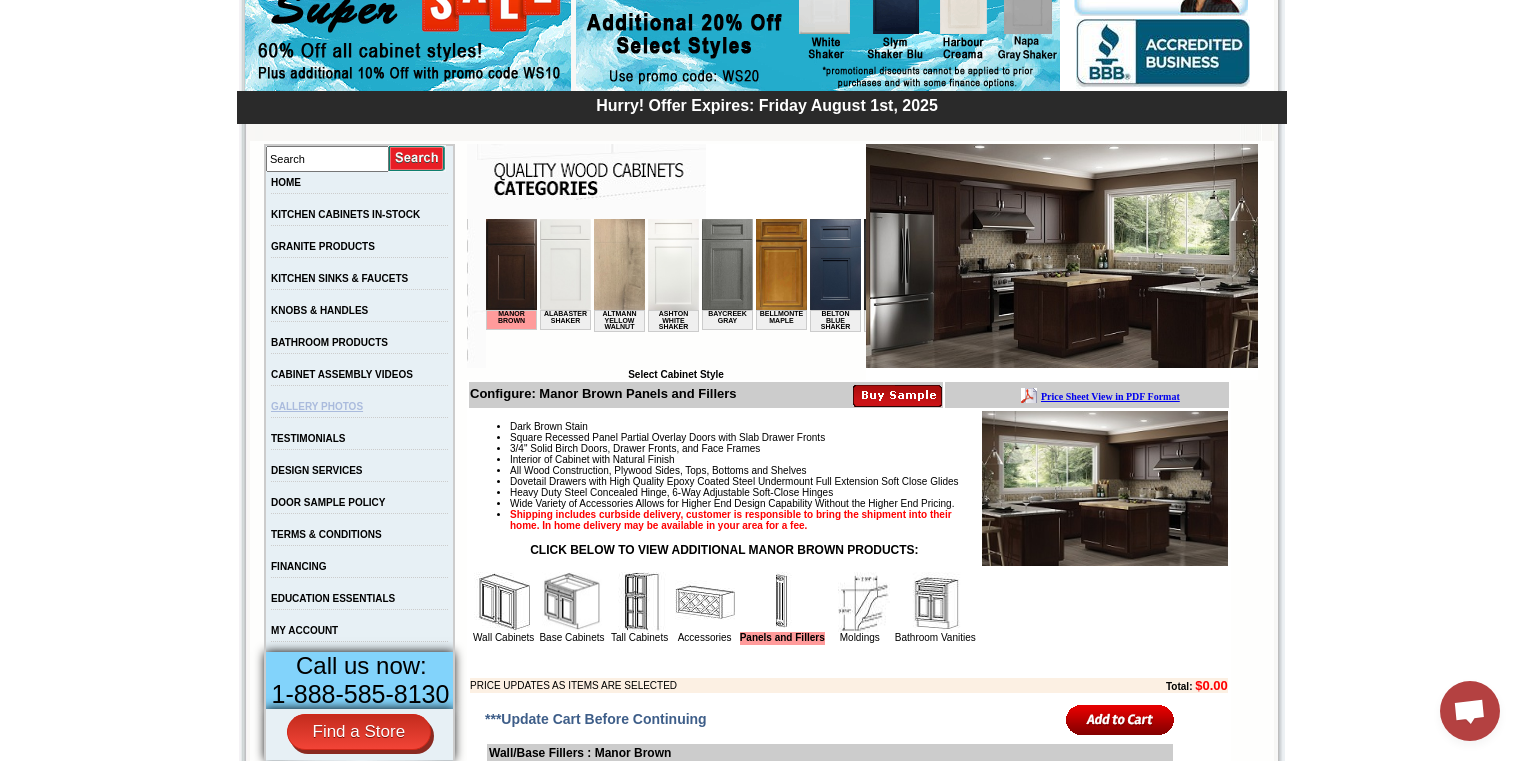 click on "GALLERY PHOTOS" at bounding box center [317, 406] 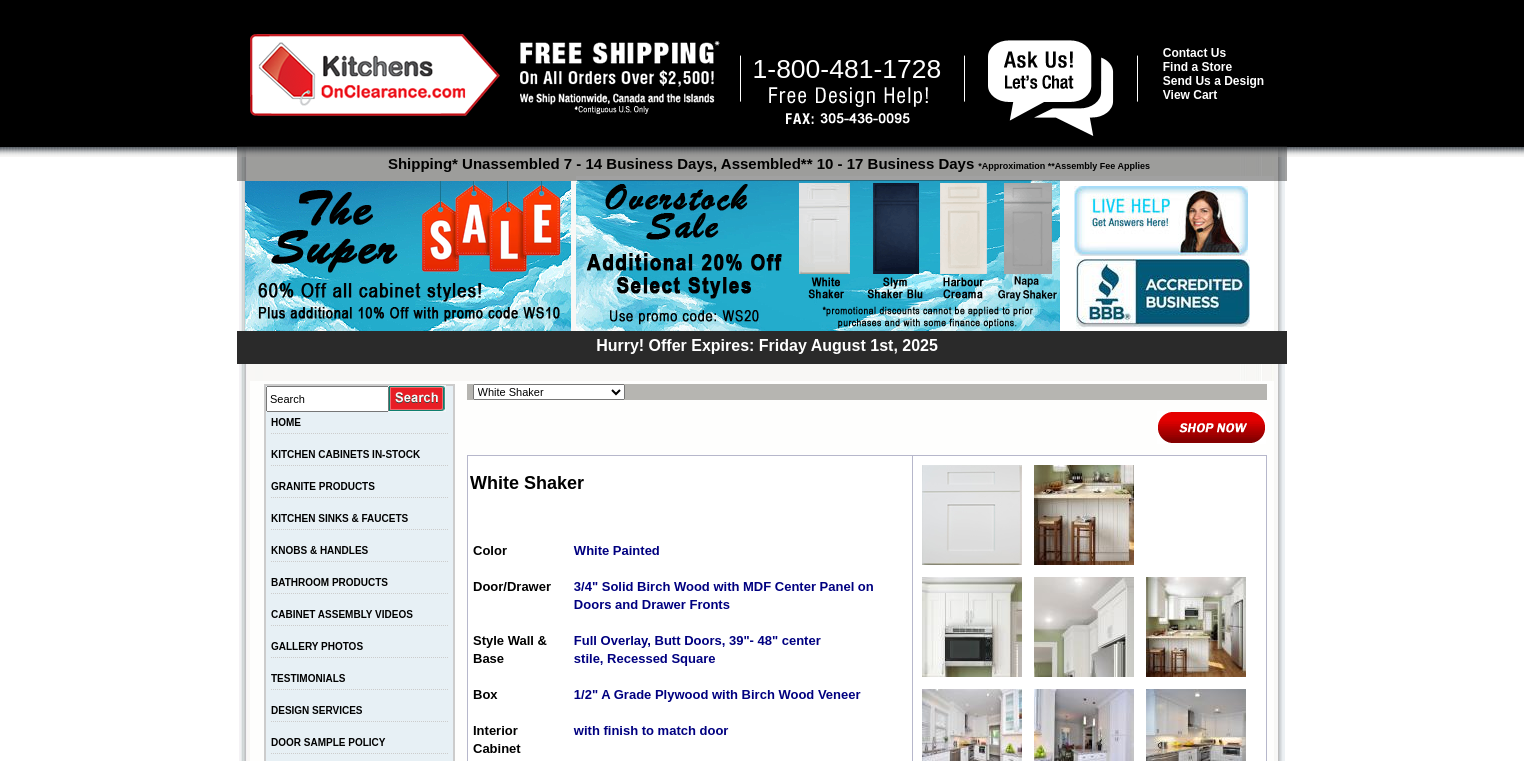 scroll, scrollTop: 0, scrollLeft: 0, axis: both 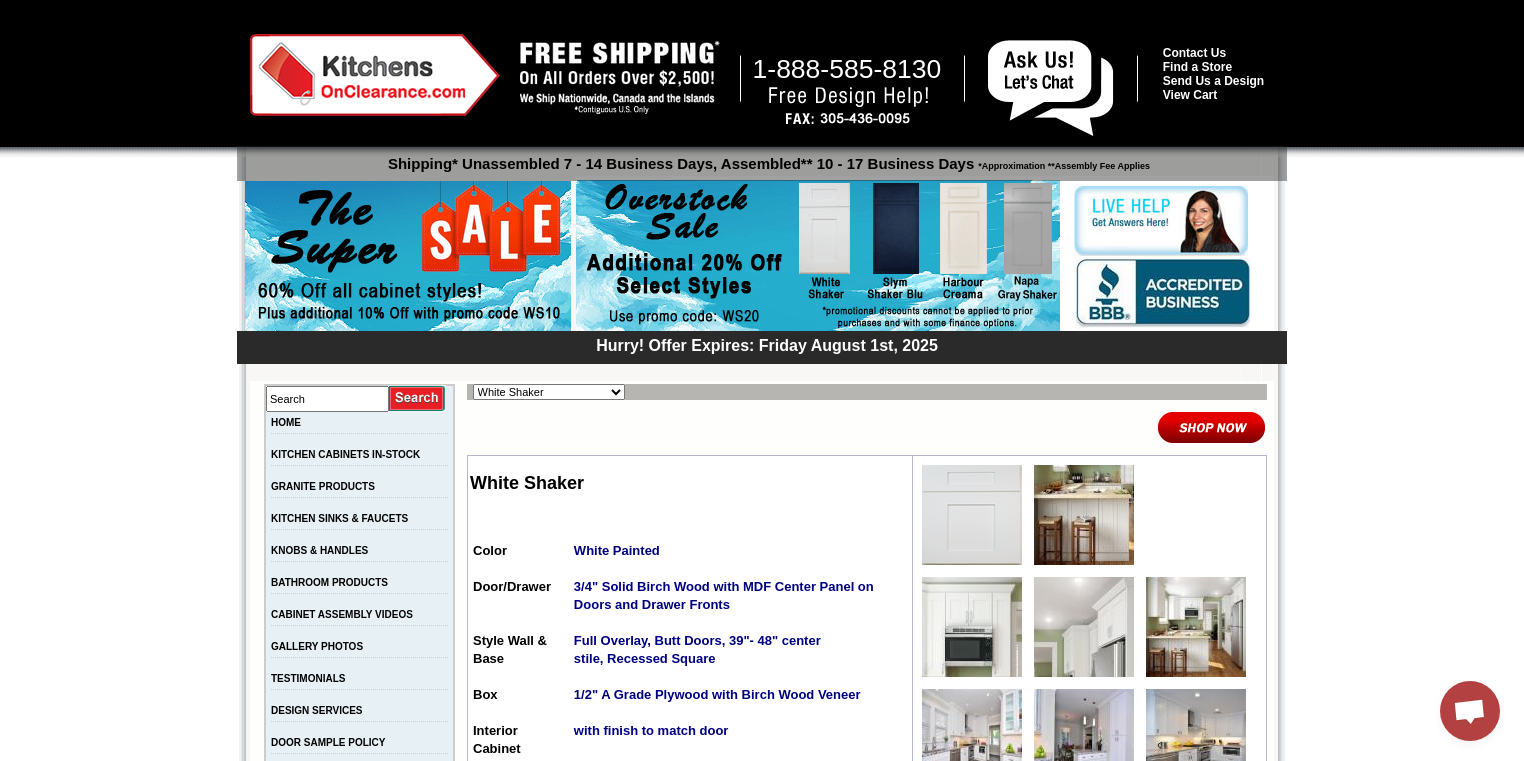 click on "Alabaster Shaker Altmann Yellow Walnut Ashton White Shaker Baycreek Gray Bellmonte Maple Belton Blue Shaker Black Pearl Shaker Black Valley Shaker Blue Aura Shaker Blue Linen Blue Night Blue Royalle Blue Valley Shaker Brentwood Shaker Charlotte Spice Concord Cherry Shaker Cream Valley Shaker Dark Epic Shaker Della Gloss Slate Della Matte White Della White Gloss Ebony Stained Shaker Galvyston Green Shaker Gray Mist Hanover Stone Harbour Creama Harmony Shaker Mist Harmony White Shaker Honey Oak Kentwood Natural Shaker Landmark Shaker Oak Madison Mahogany Maple Manor Brown Manor Harvest Manor Slate Manor Stone Manor White Maxwell Yellow Oak Merrimac Cinder Monterey Grey Mountain Gray Napa Gray Shaker Nash Matte Sand Nash Ocean Matte Oxford White Polished Ivory Rayne Blue Matte Rayne Matte Black Rayne Matte Green Rayne White Matte Salona Sage Seattle Gray Silver Horizon Slym Brown Shaker Slym Shaker Blu Slym Shaker Oak Slym Shaker Sand Slym White Shaker Soho White Tamryn Green Shaker Taupe Linen Shaker" at bounding box center [549, 392] 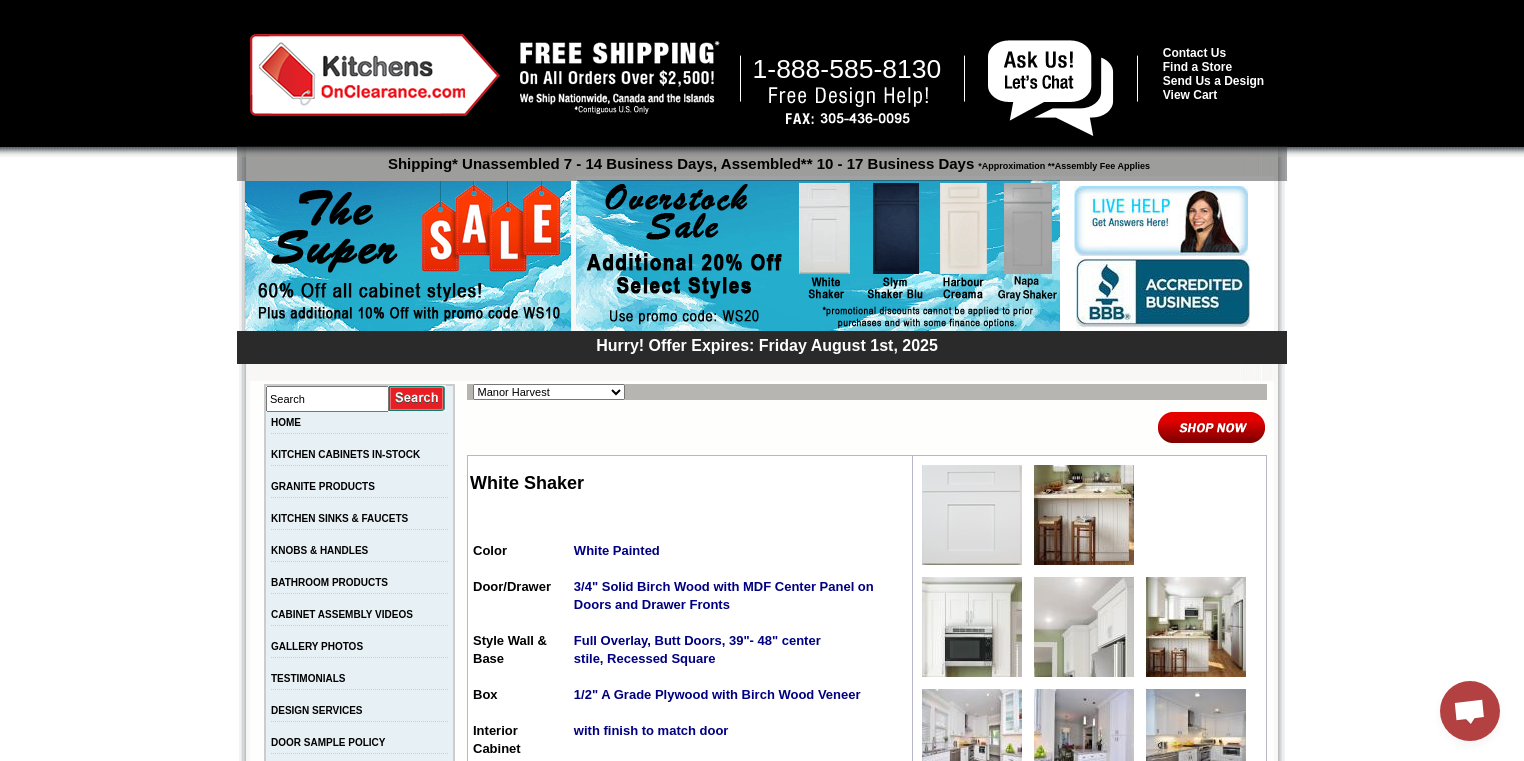 click on "Alabaster Shaker Altmann Yellow Walnut Ashton White Shaker Baycreek Gray Bellmonte Maple Belton Blue Shaker Black Pearl Shaker Black Valley Shaker Blue Aura Shaker Blue Linen Blue Night Blue Royalle Blue Valley Shaker Brentwood Shaker Charlotte Spice Concord Cherry Shaker Cream Valley Shaker Dark Epic Shaker Della Gloss Slate Della Matte White Della White Gloss Ebony Stained Shaker Galvyston Green Shaker Gray Mist Hanover Stone Harbour Creama Harmony Shaker Mist Harmony White Shaker Honey Oak Kentwood Natural Shaker Landmark Shaker Oak Madison Mahogany Maple Manor Brown Manor Harvest Manor Slate Manor Stone Manor White Maxwell Yellow Oak Merrimac Cinder Monterey Grey Mountain Gray Napa Gray Shaker Nash Matte Sand Nash Ocean Matte Oxford White Polished Ivory Rayne Blue Matte Rayne Matte Black Rayne Matte Green Rayne White Matte Salona Sage Seattle Gray Silver Horizon Slym Brown Shaker Slym Shaker Blu Slym Shaker Oak Slym Shaker Sand Slym White Shaker Soho White Tamryn Green Shaker Taupe Linen Shaker" at bounding box center [549, 392] 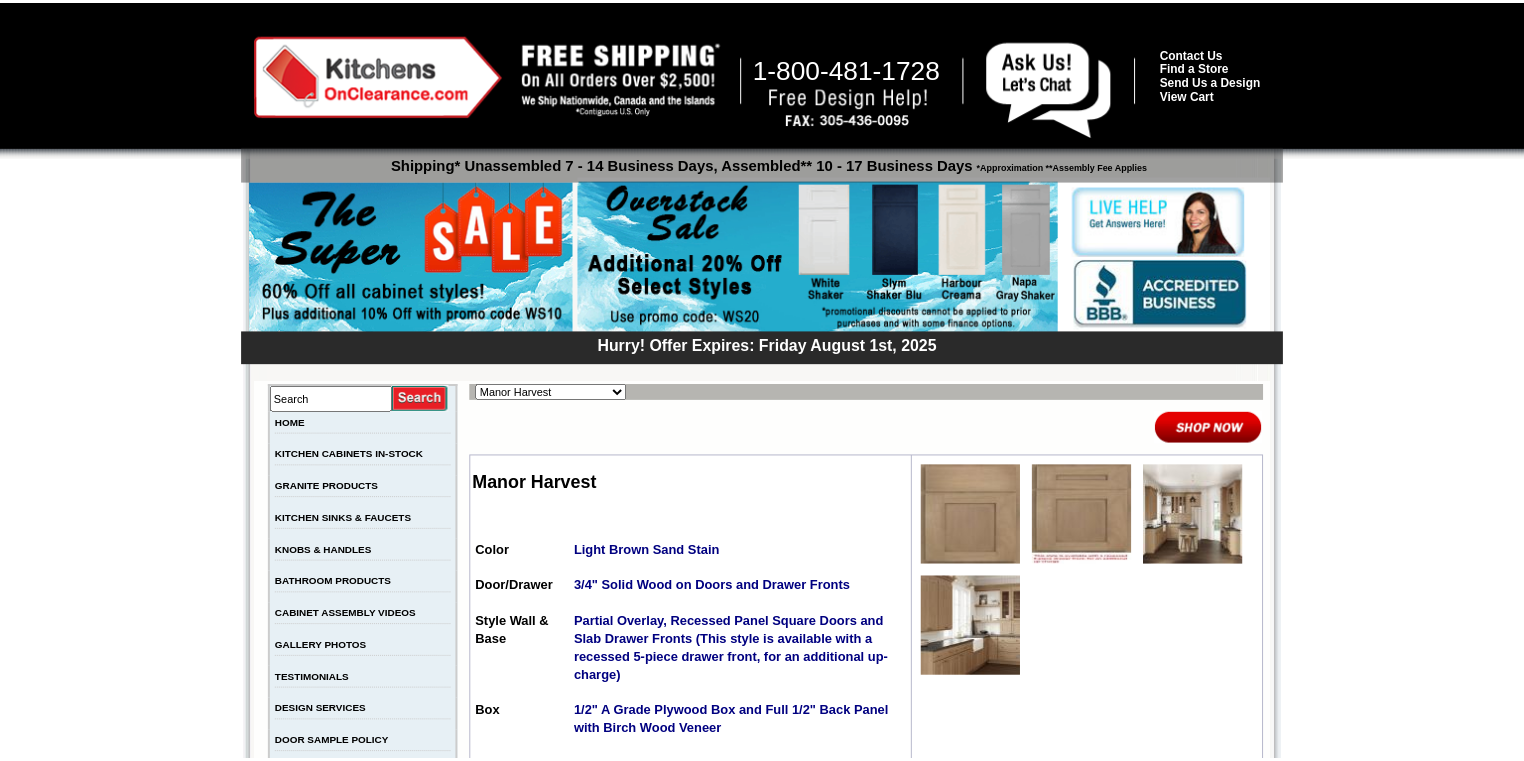 scroll, scrollTop: 0, scrollLeft: 0, axis: both 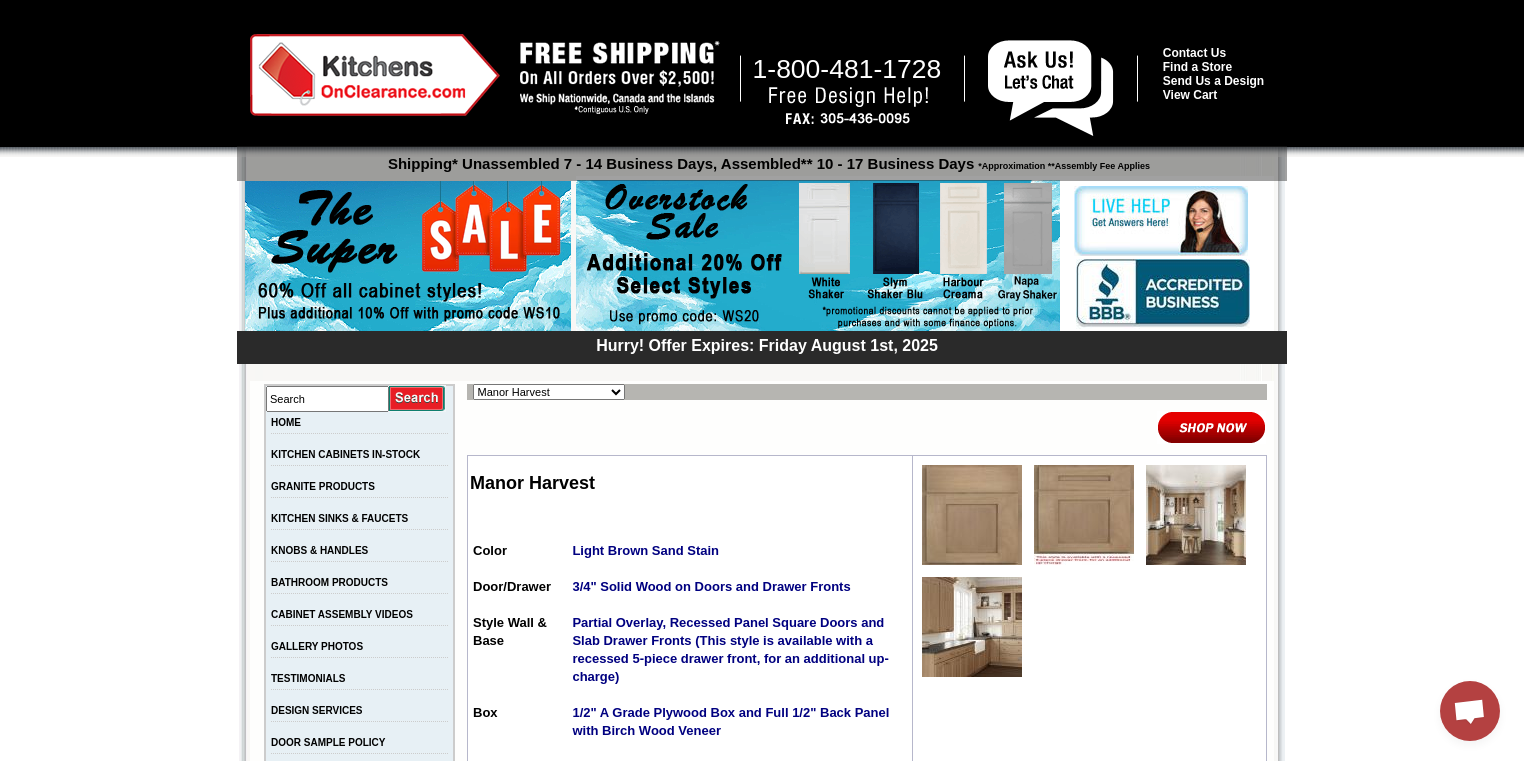 click on "Alabaster Shaker Altmann Yellow Walnut Ashton White Shaker Baycreek Gray Bellmonte Maple Belton Blue Shaker Black Pearl Shaker Black Valley Shaker Blue Aura Shaker Blue Linen Blue Night Blue Royalle Blue Valley Shaker Brentwood Shaker Charlotte Spice Concord Cherry Shaker Cream Valley Shaker Dark Epic Shaker Della Gloss Slate Della Matte White Della White Gloss Ebony Stained Shaker Galvyston Green Shaker Gray Mist Hanover Stone Harbour Creama Harmony Shaker Mist Harmony White Shaker Honey Oak Kentwood Natural Shaker Landmark Shaker Oak Madison Mahogany Maple Manor Brown Manor Harvest Manor Slate Manor Stone Manor White Maxwell Yellow Oak Merrimac Cinder Monterey Grey Mountain Gray Napa Gray Shaker Nash Matte Sand Nash Ocean Matte Oxford White Polished Ivory Rayne Blue Matte Rayne Matte Black Rayne Matte Green Rayne White Matte Salona Sage Seattle Gray Silver Horizon Slym Brown Shaker Slym Shaker Blu Slym Shaker Oak Slym Shaker Sand Slym White Shaker Soho White Tamryn Green Shaker Taupe Linen Shaker" at bounding box center [867, 1154] 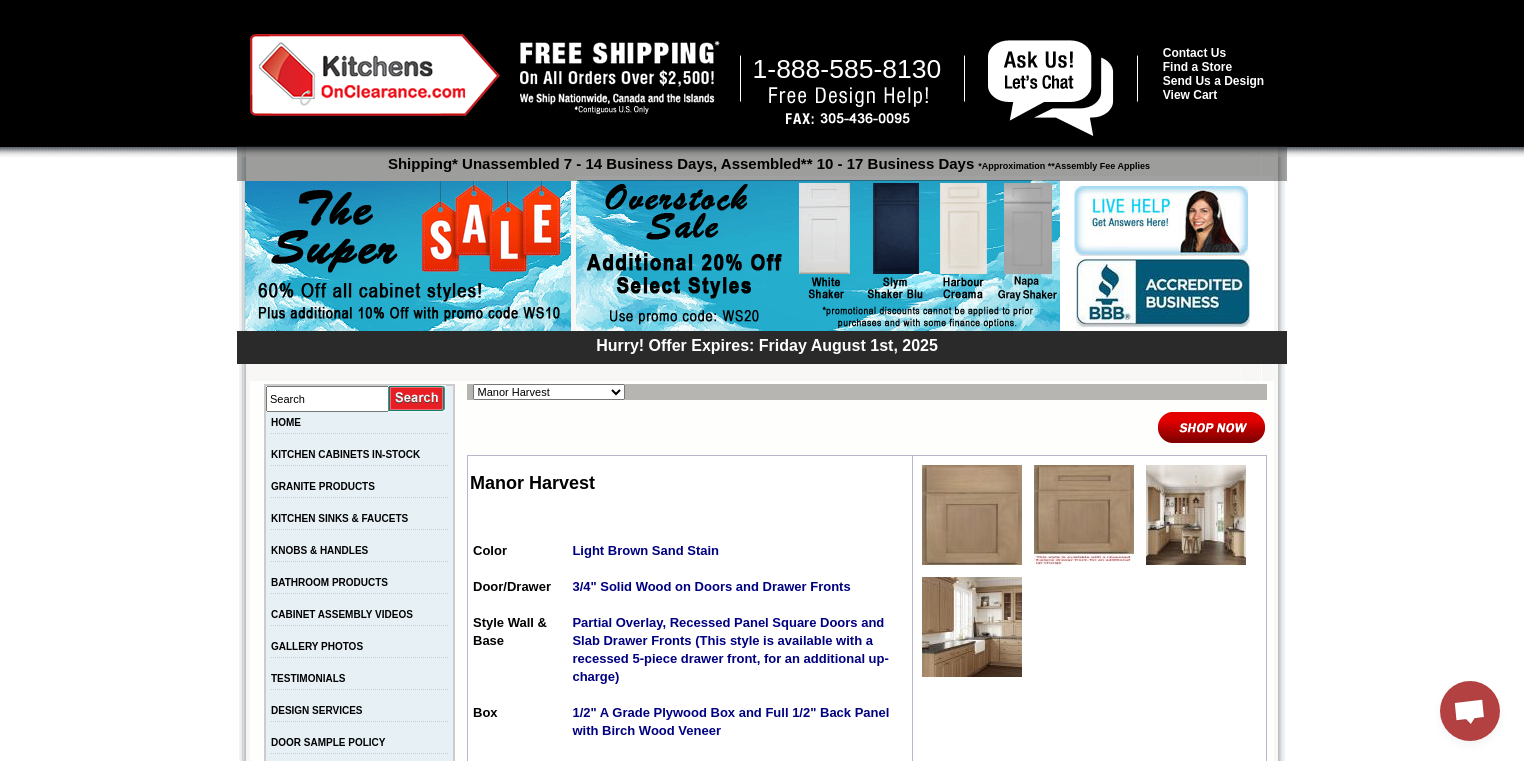 select on "/gallery.php?RollID=Manor_Brown" 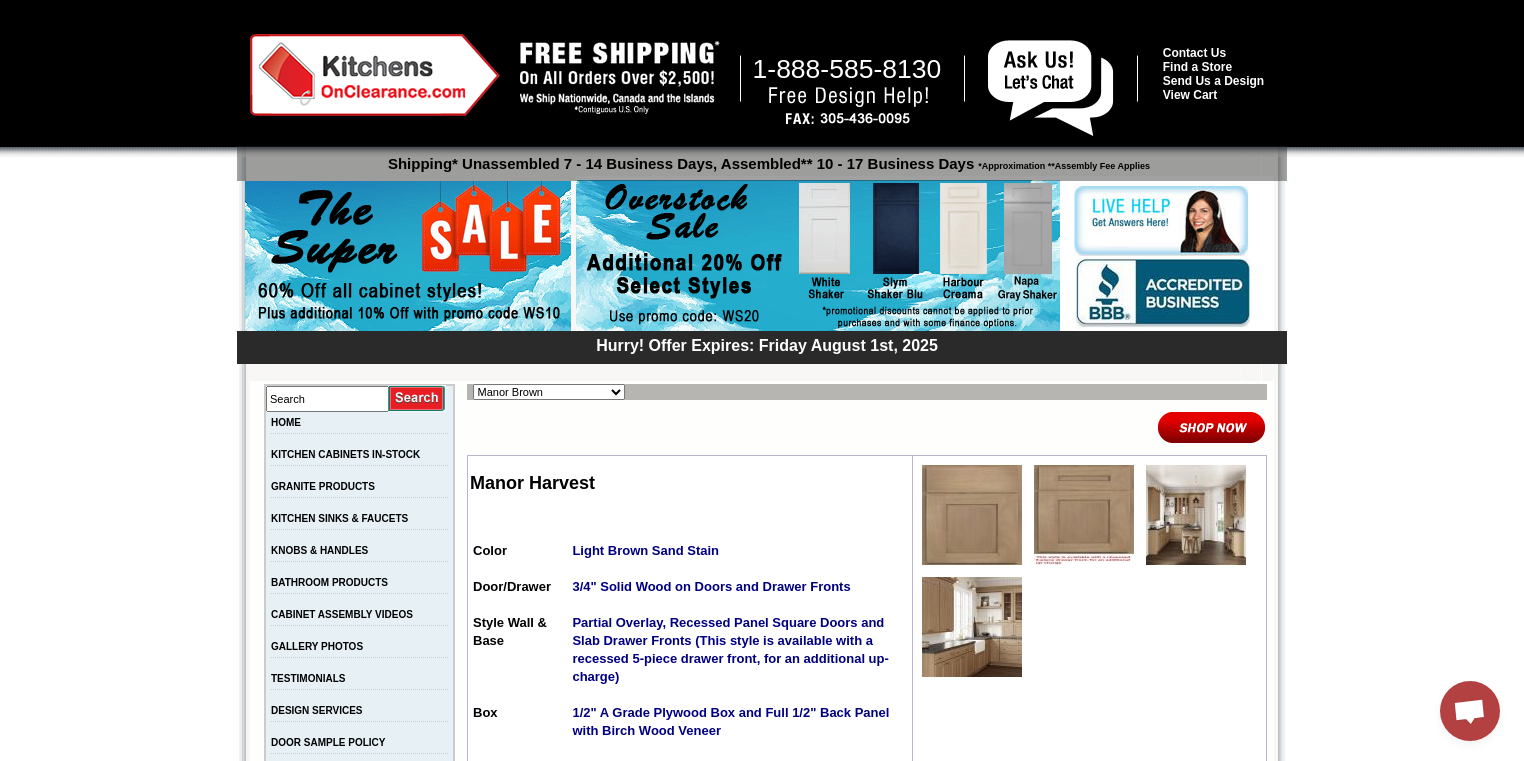 click on "Alabaster Shaker Altmann Yellow Walnut Ashton White Shaker Baycreek Gray Bellmonte Maple Belton Blue Shaker Black Pearl Shaker Black Valley Shaker Blue Aura Shaker Blue Linen Blue Night Blue Royalle Blue Valley Shaker Brentwood Shaker Charlotte Spice Concord Cherry Shaker Cream Valley Shaker Dark Epic Shaker Della Gloss Slate Della Matte White Della White Gloss Ebony Stained Shaker Galvyston Green Shaker Gray Mist Hanover Stone Harbour Creama Harmony Shaker Mist Harmony White Shaker Honey Oak Kentwood Natural Shaker Landmark Shaker Oak Madison Mahogany Maple Manor Brown Manor Harvest Manor Slate Manor Stone Manor White Maxwell Yellow Oak Merrimac Cinder Monterey Grey Mountain Gray Napa Gray Shaker Nash Matte Sand Nash Ocean Matte Oxford White Polished Ivory Rayne Blue Matte Rayne Matte Black Rayne Matte Green Rayne White Matte Salona Sage Seattle Gray Silver Horizon Slym Brown Shaker Slym Shaker Blu Slym Shaker Oak Slym Shaker Sand Slym White Shaker Soho White Tamryn Green Shaker Taupe Linen Shaker" at bounding box center (549, 392) 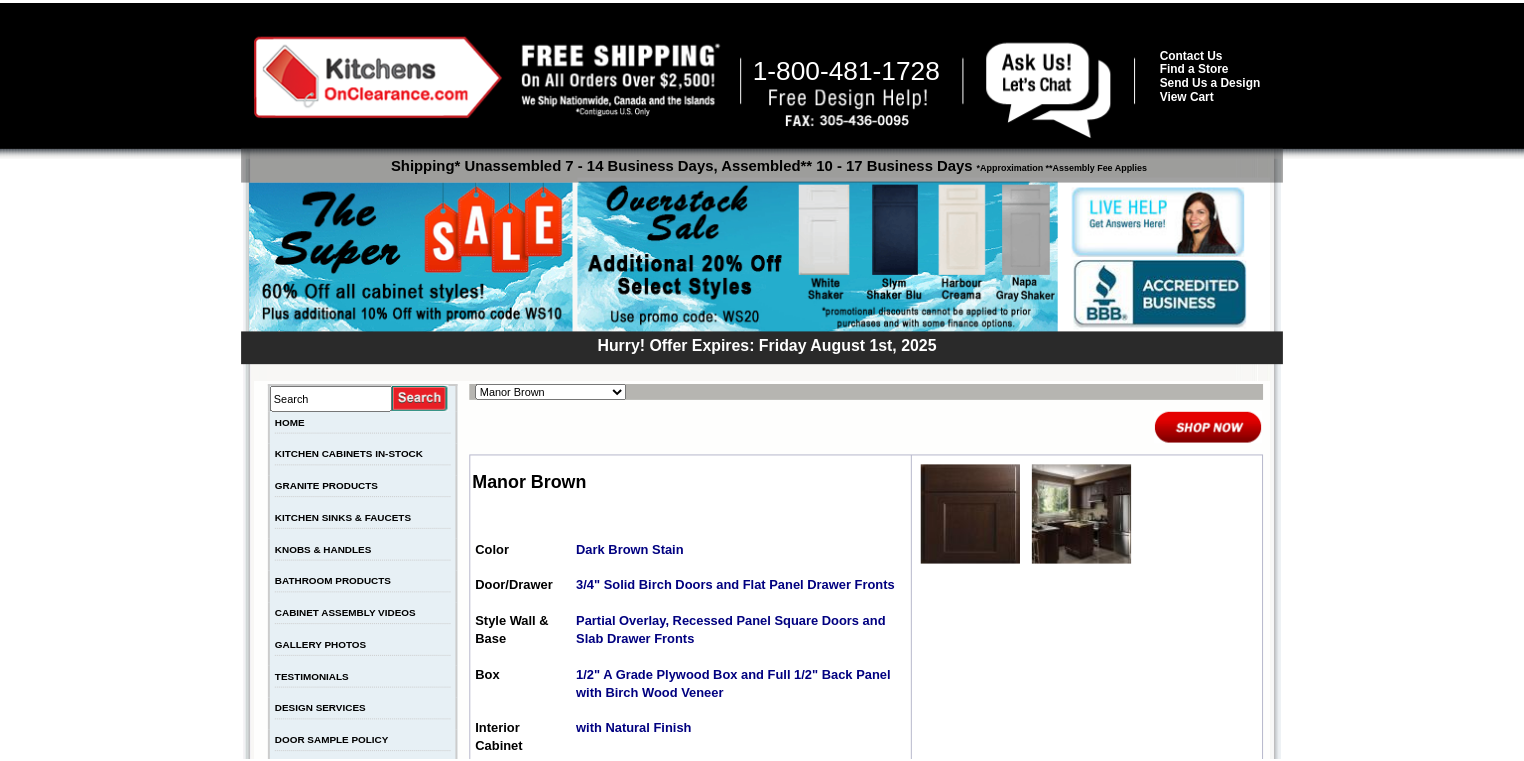 scroll, scrollTop: 0, scrollLeft: 0, axis: both 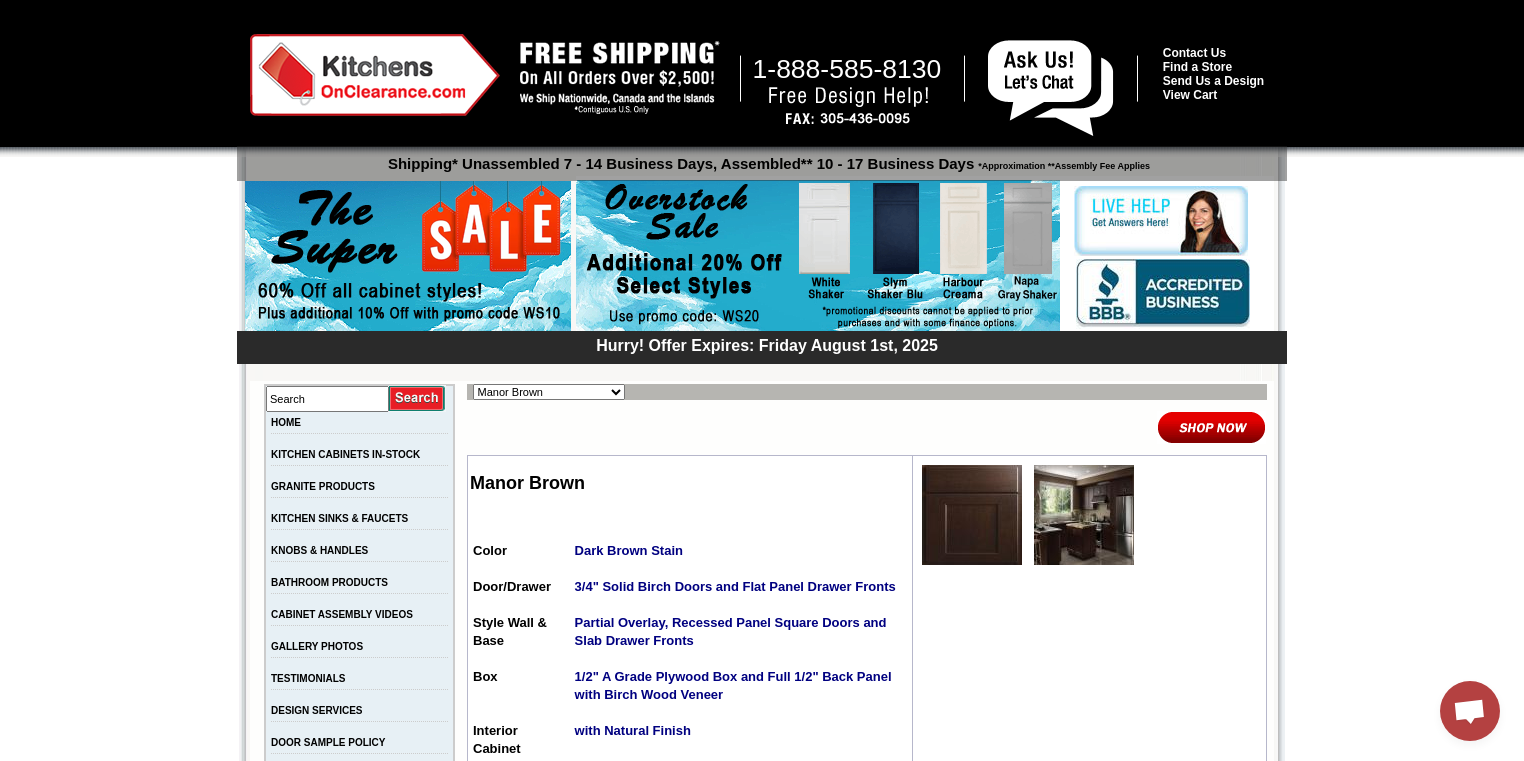 click at bounding box center [1084, 515] 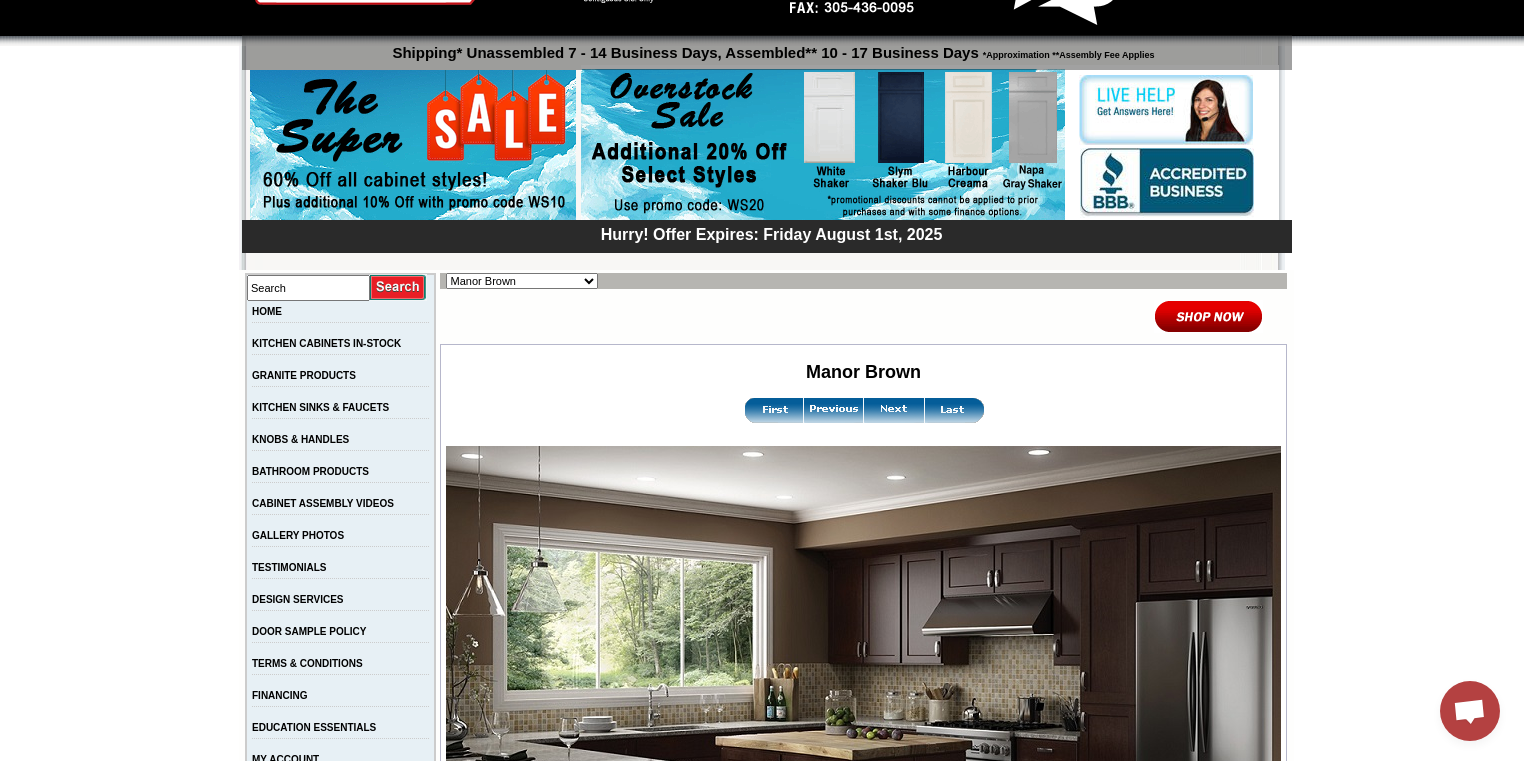 scroll, scrollTop: 320, scrollLeft: 0, axis: vertical 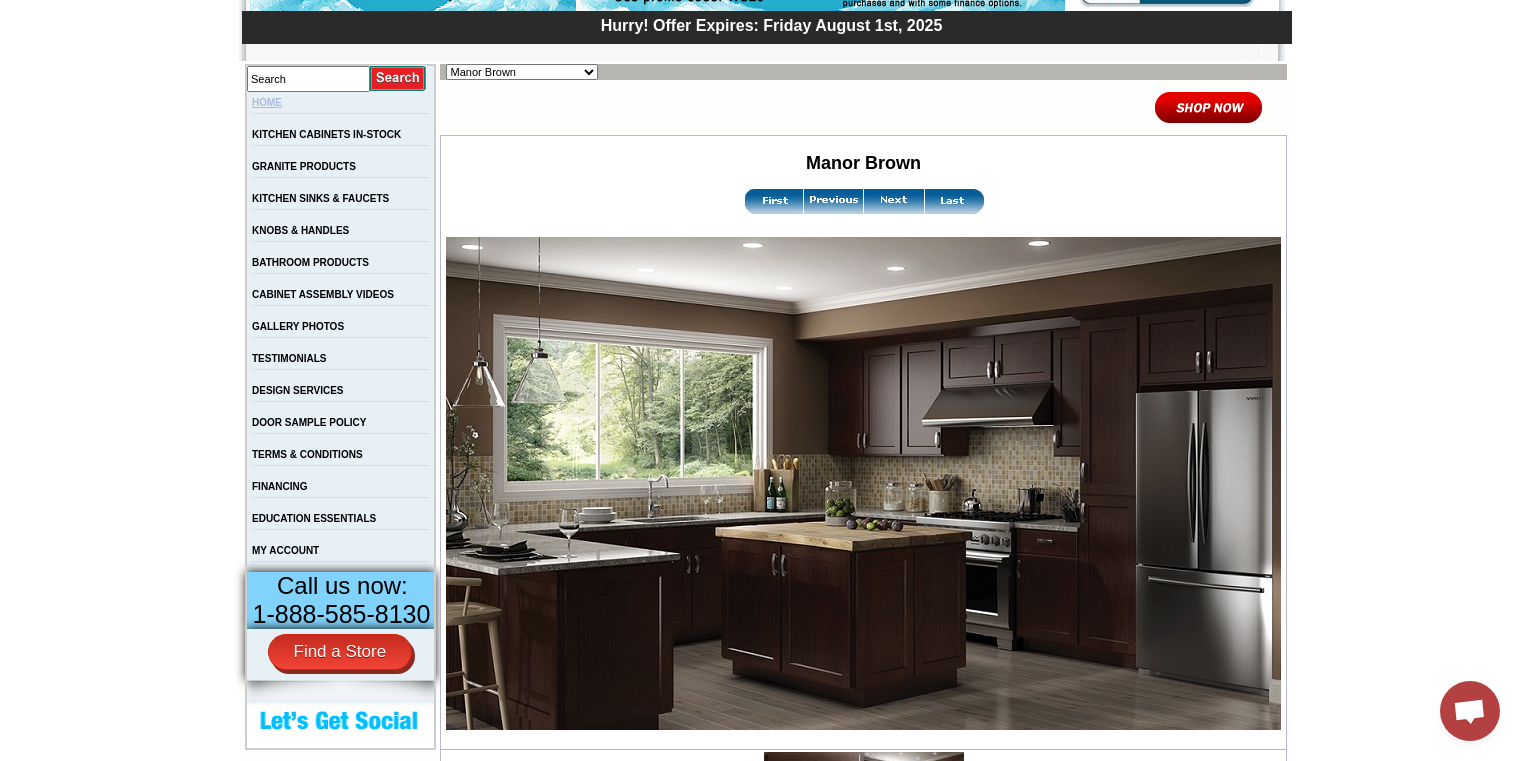 click on "HOME" at bounding box center (267, 102) 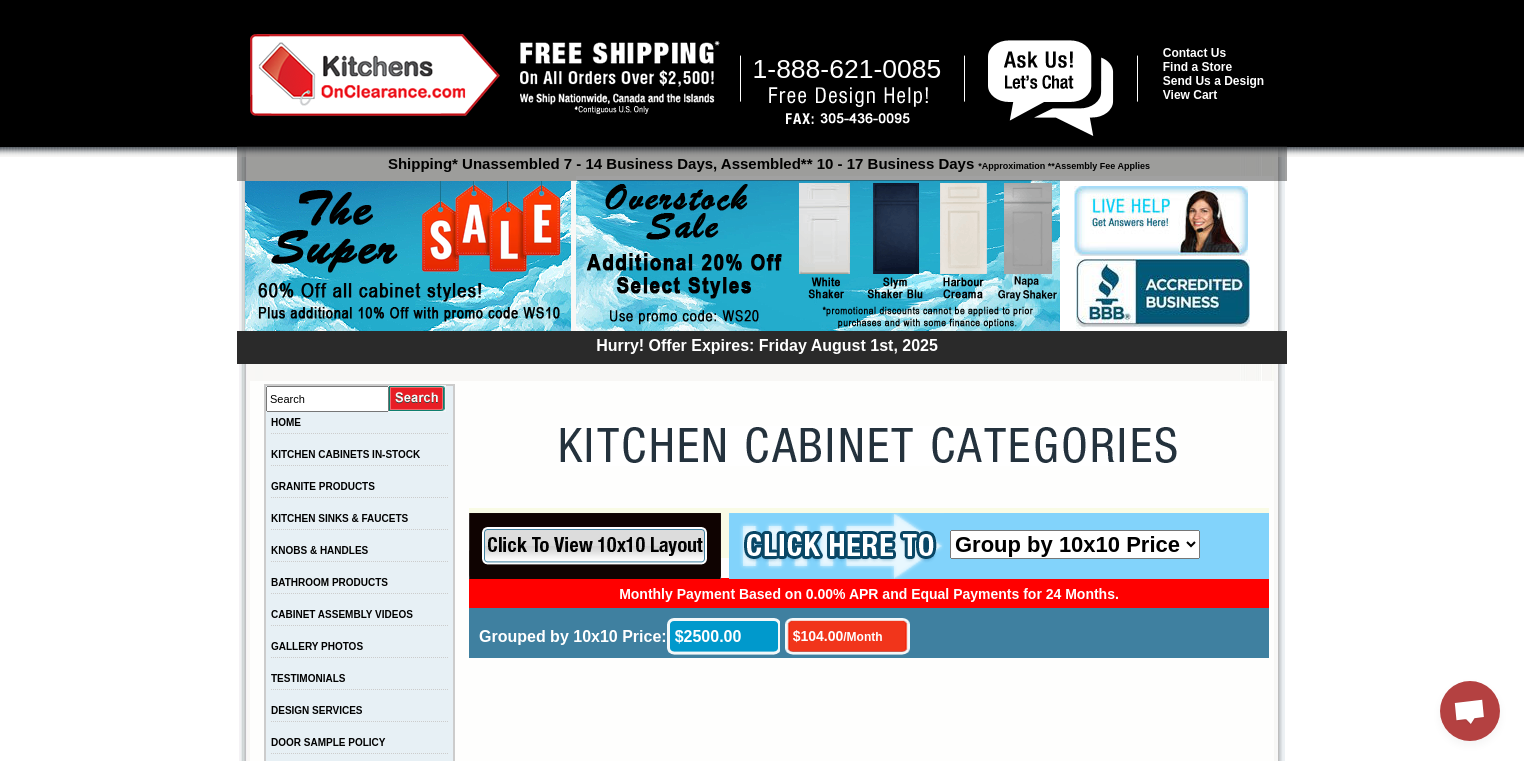 scroll, scrollTop: 0, scrollLeft: 0, axis: both 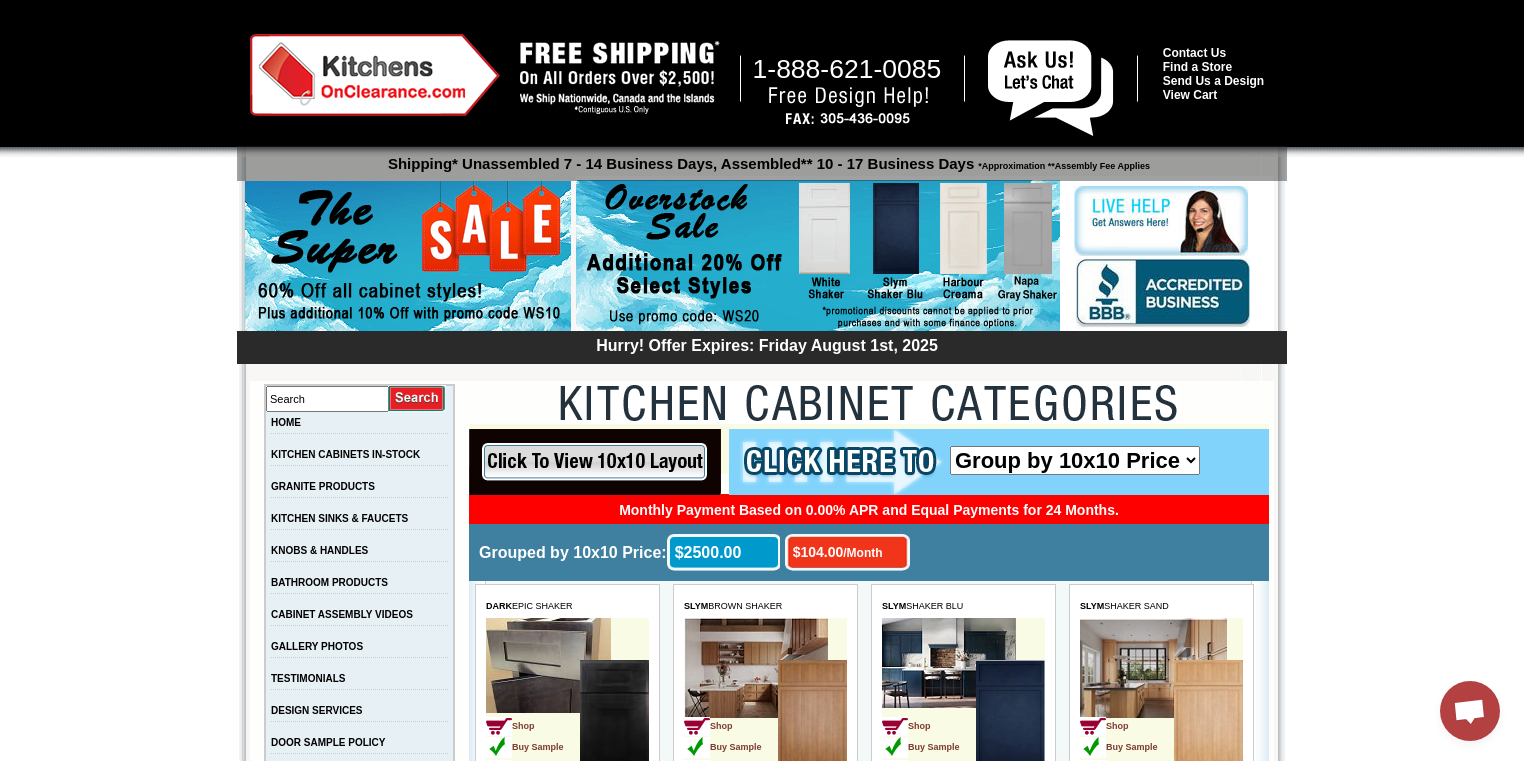 click at bounding box center [614, 721] 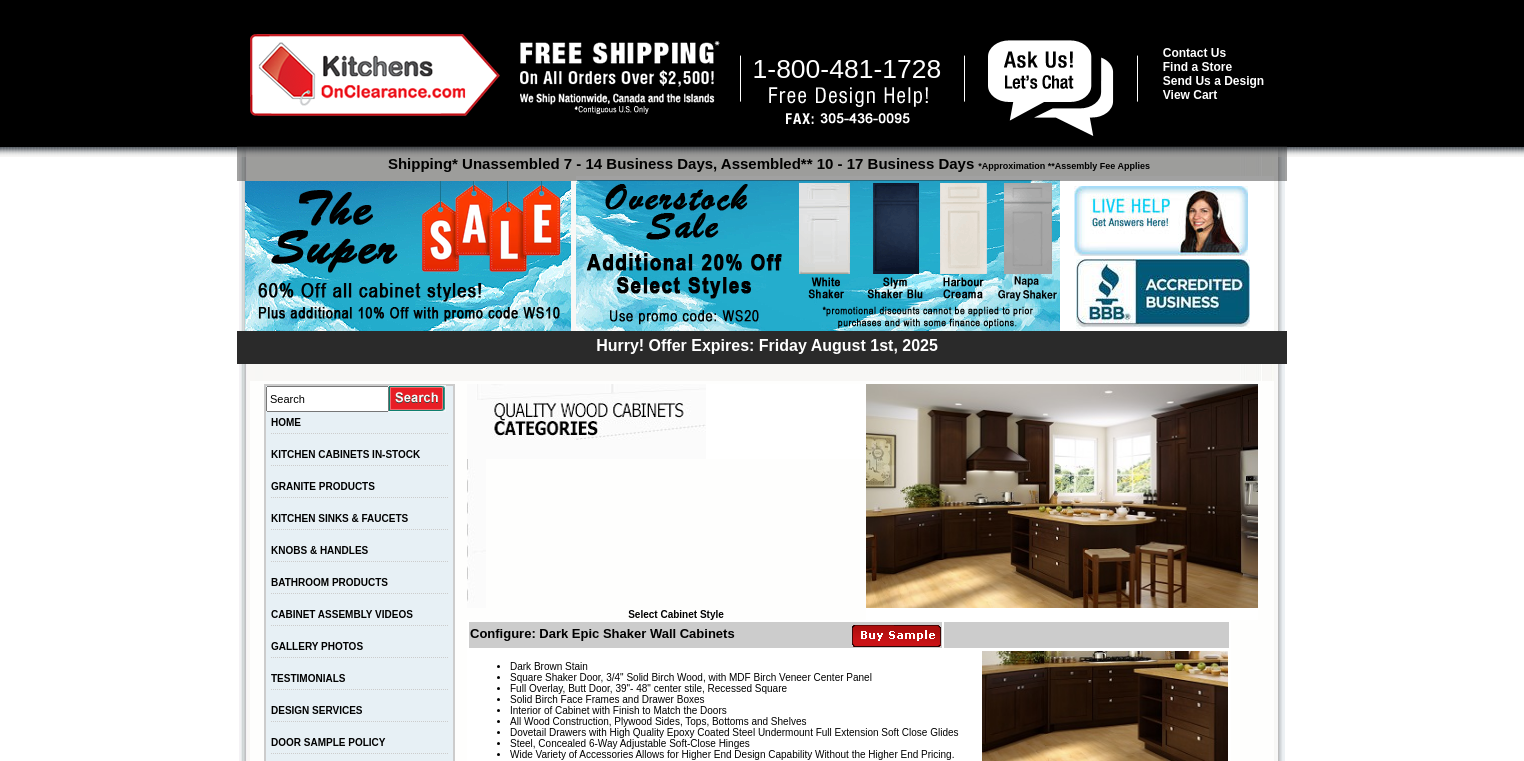 scroll, scrollTop: 0, scrollLeft: 0, axis: both 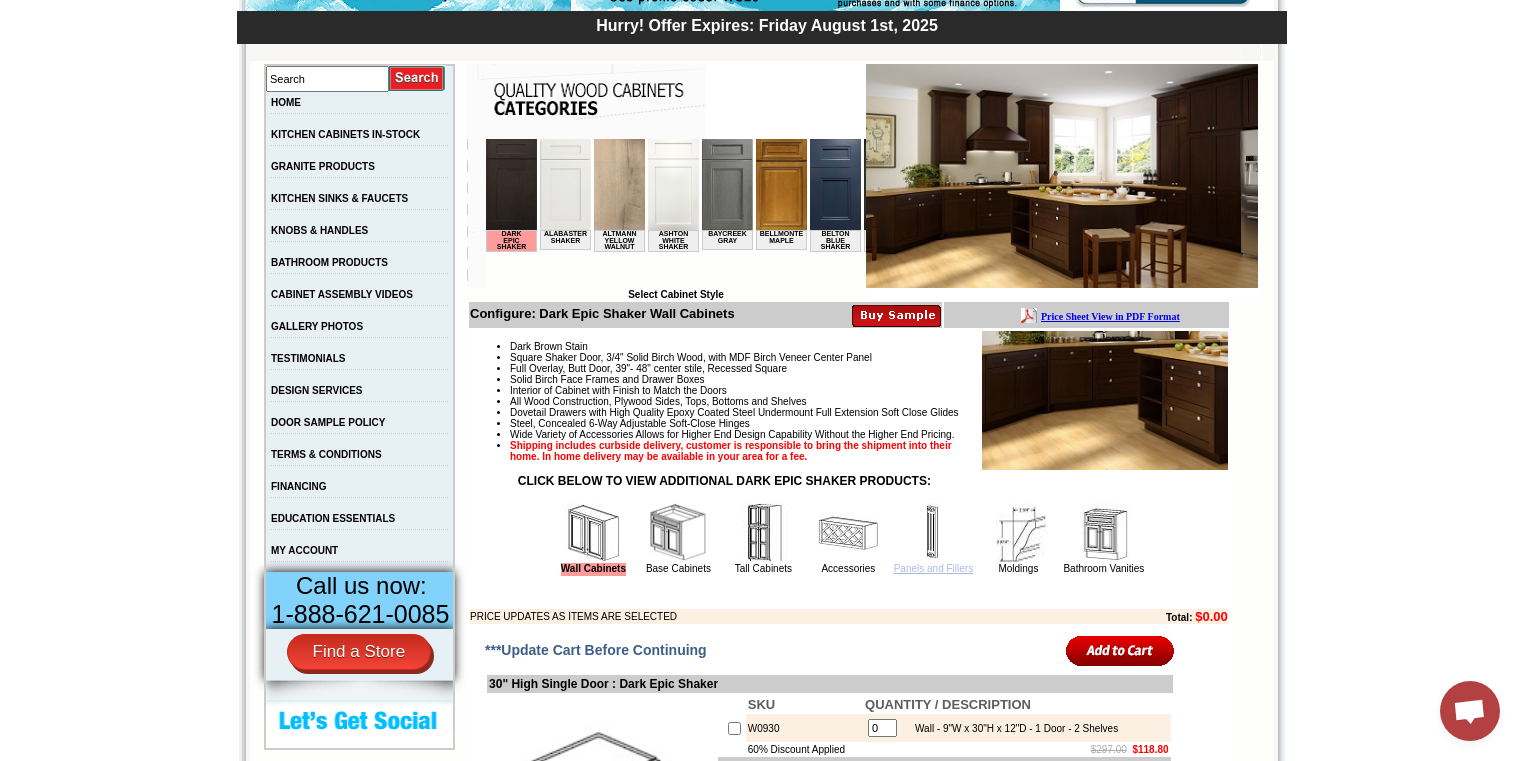 click on "Panels and Fillers" at bounding box center [933, 568] 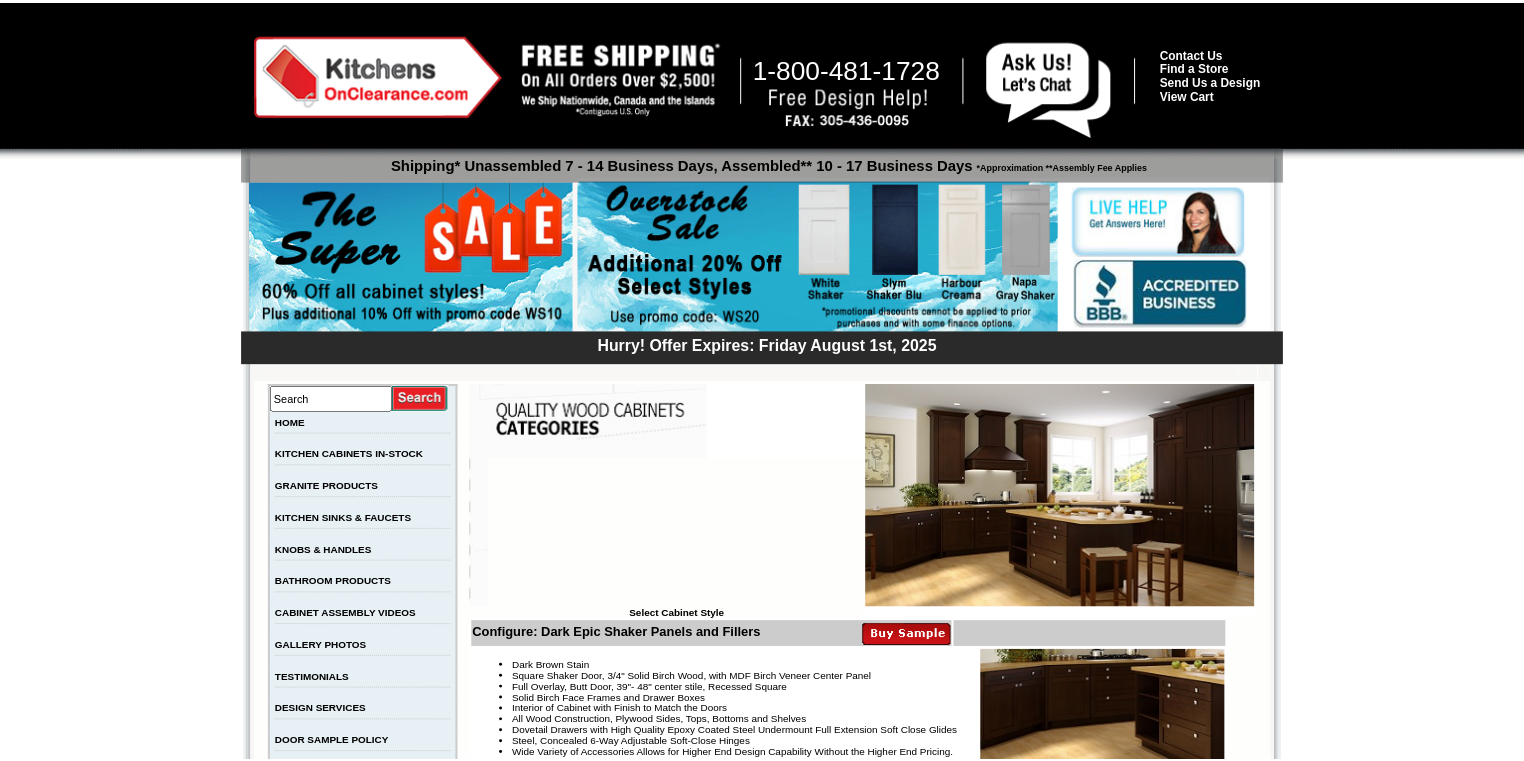 scroll, scrollTop: 0, scrollLeft: 0, axis: both 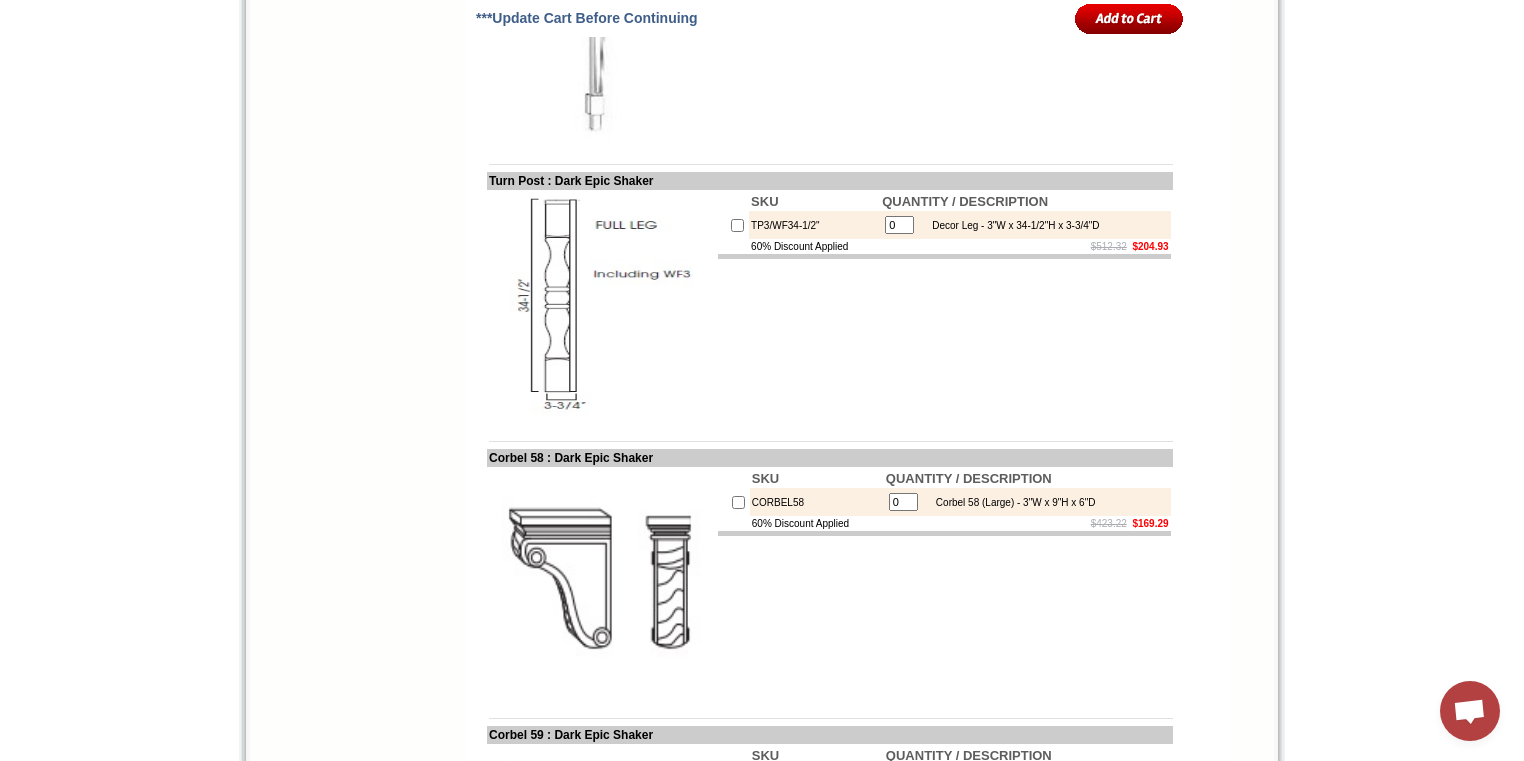 drag, startPoint x: 52, startPoint y: 544, endPoint x: 156, endPoint y: 575, distance: 108.52189 